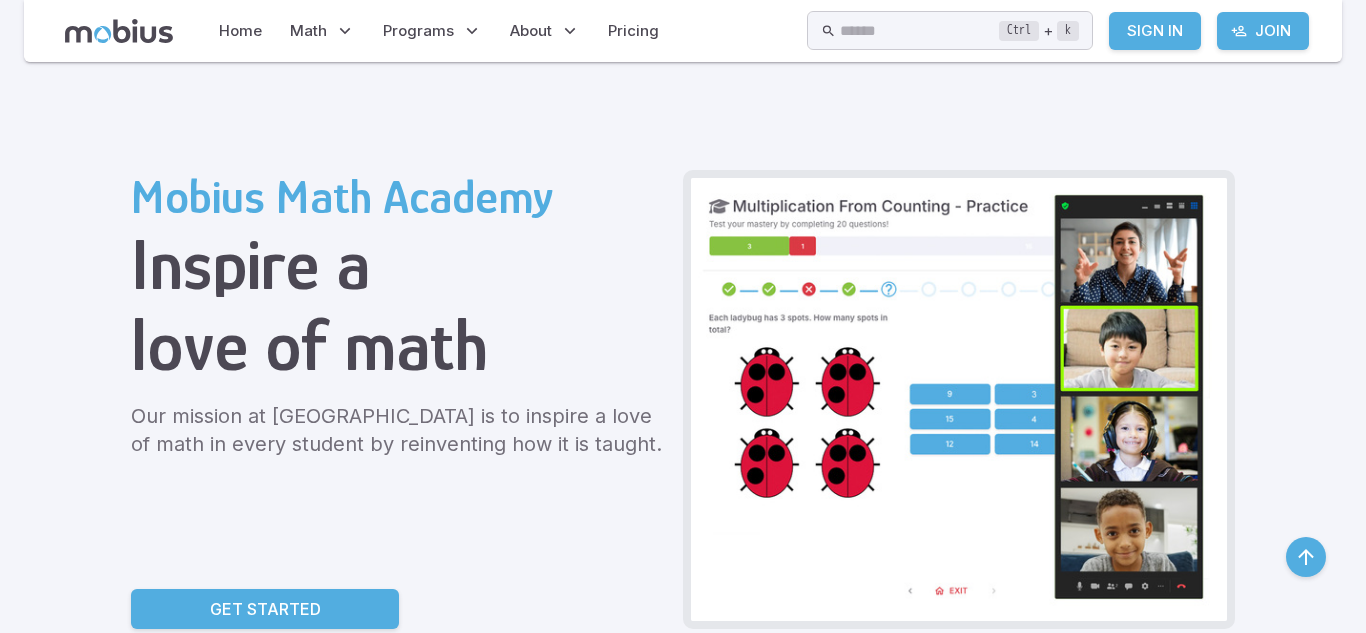 scroll, scrollTop: 3202, scrollLeft: 0, axis: vertical 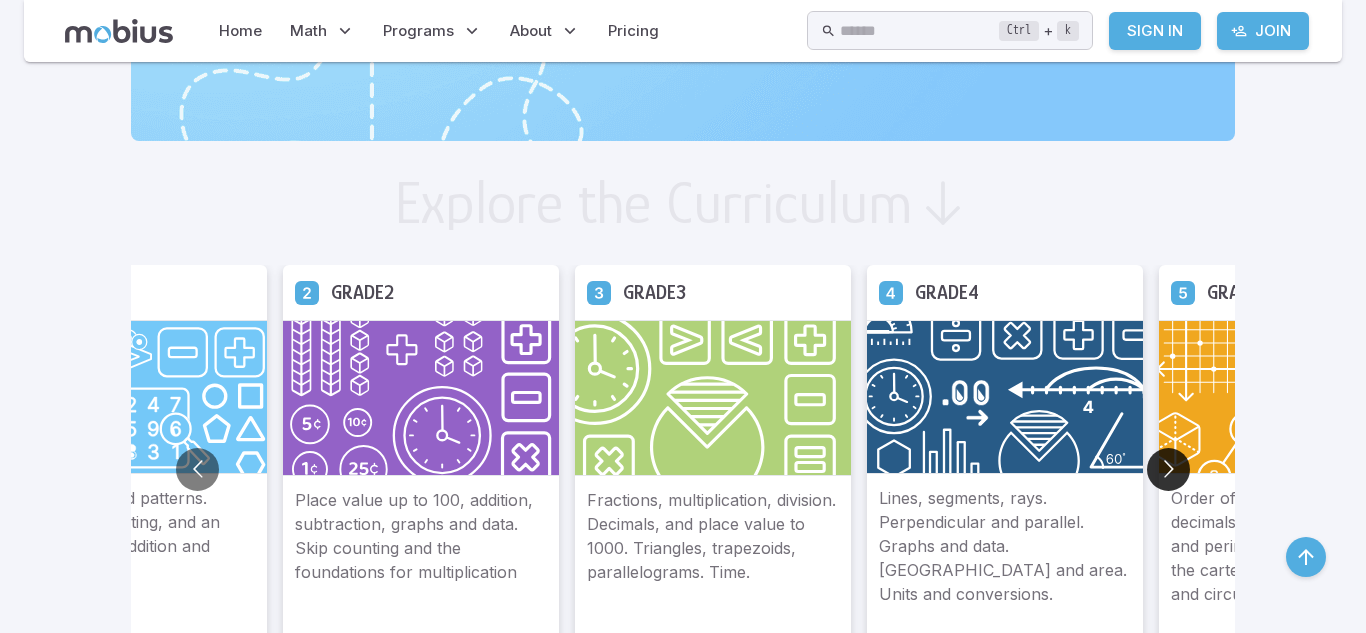 click at bounding box center [1168, 469] 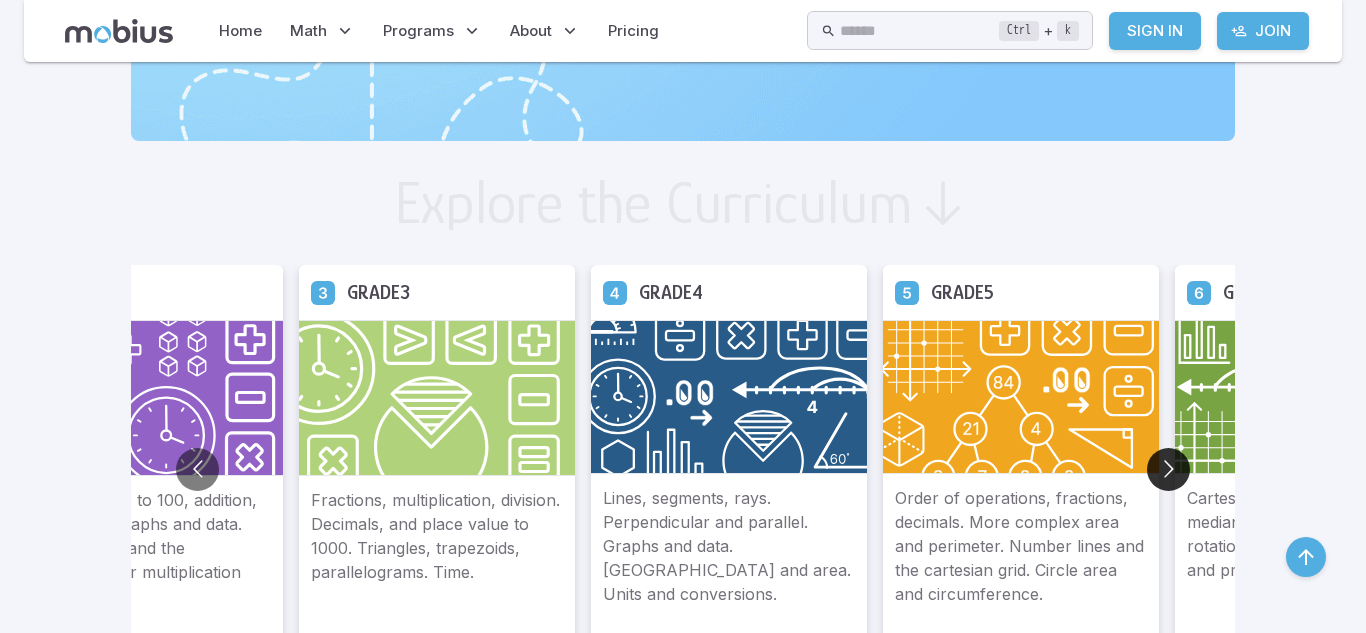 click at bounding box center [1168, 469] 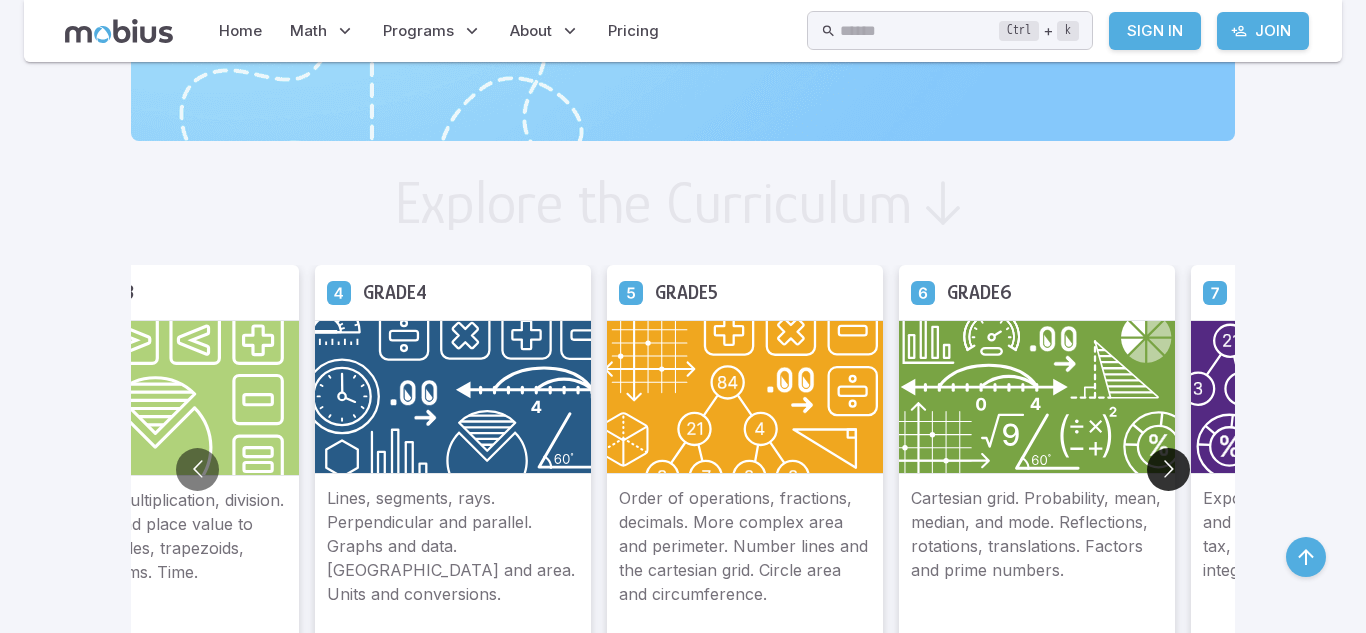 click at bounding box center (1168, 469) 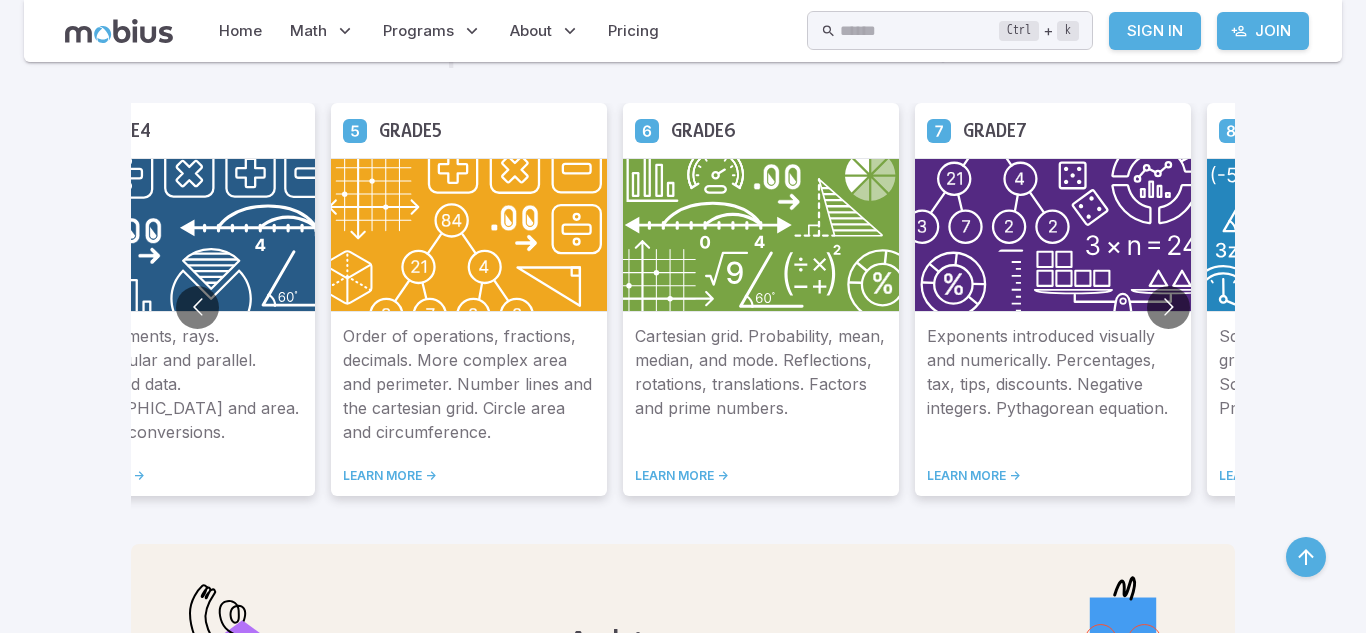 scroll, scrollTop: 1252, scrollLeft: 0, axis: vertical 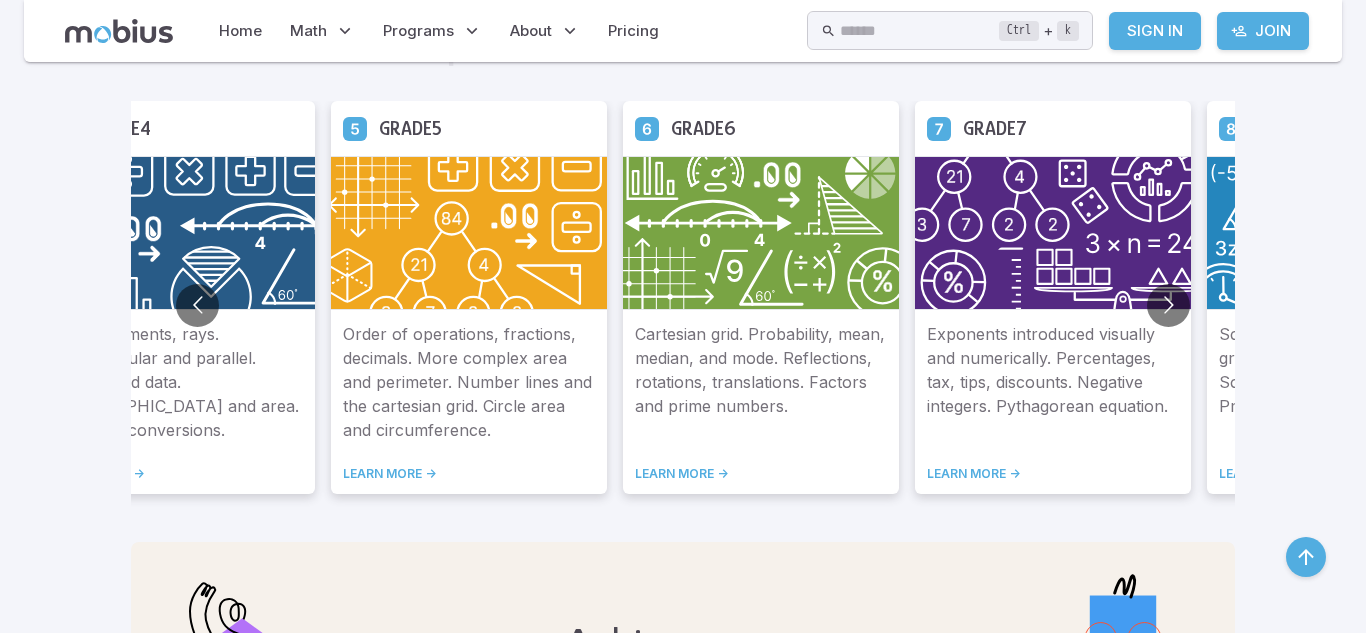 click on "LEARN MORE ->" at bounding box center (761, 474) 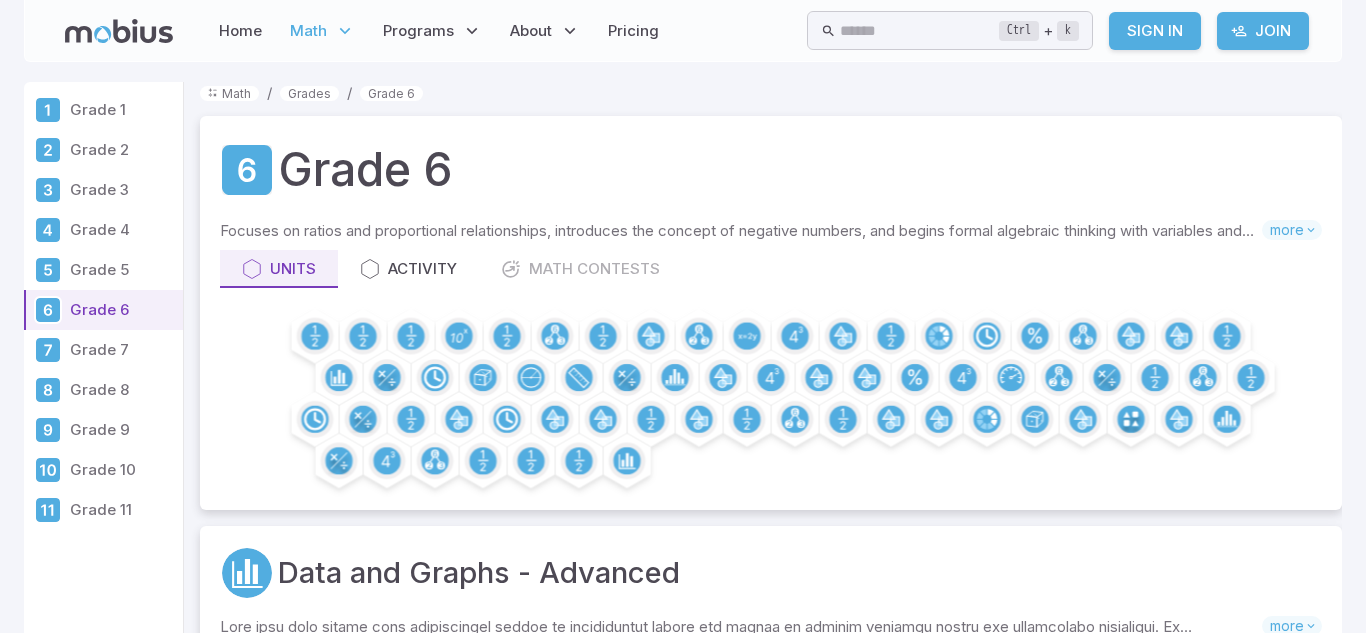 scroll, scrollTop: 0, scrollLeft: 0, axis: both 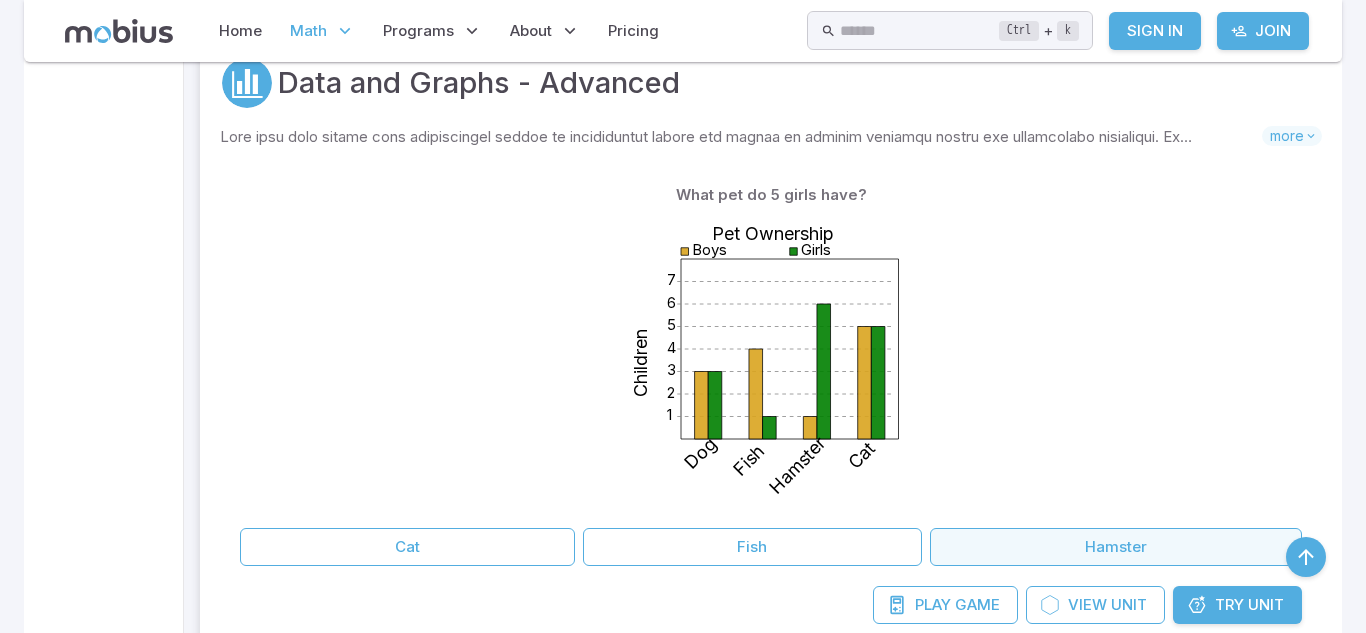 click on "Hamster" at bounding box center [1116, 547] 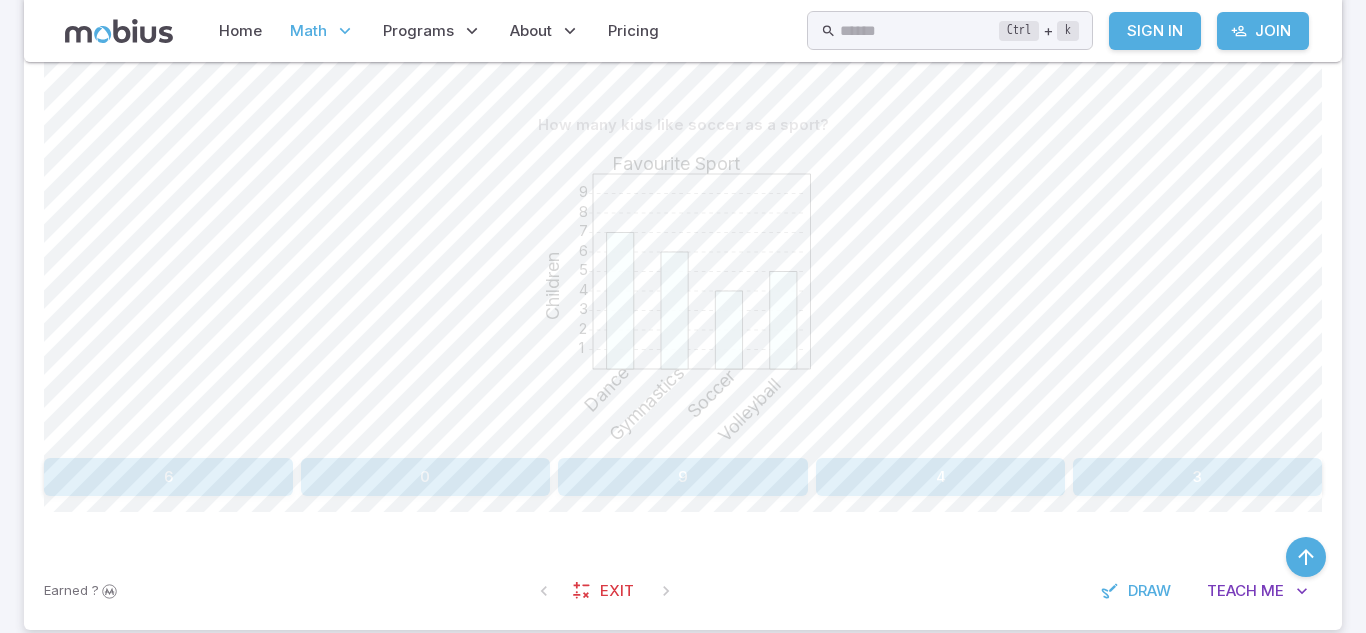 scroll, scrollTop: 477, scrollLeft: 0, axis: vertical 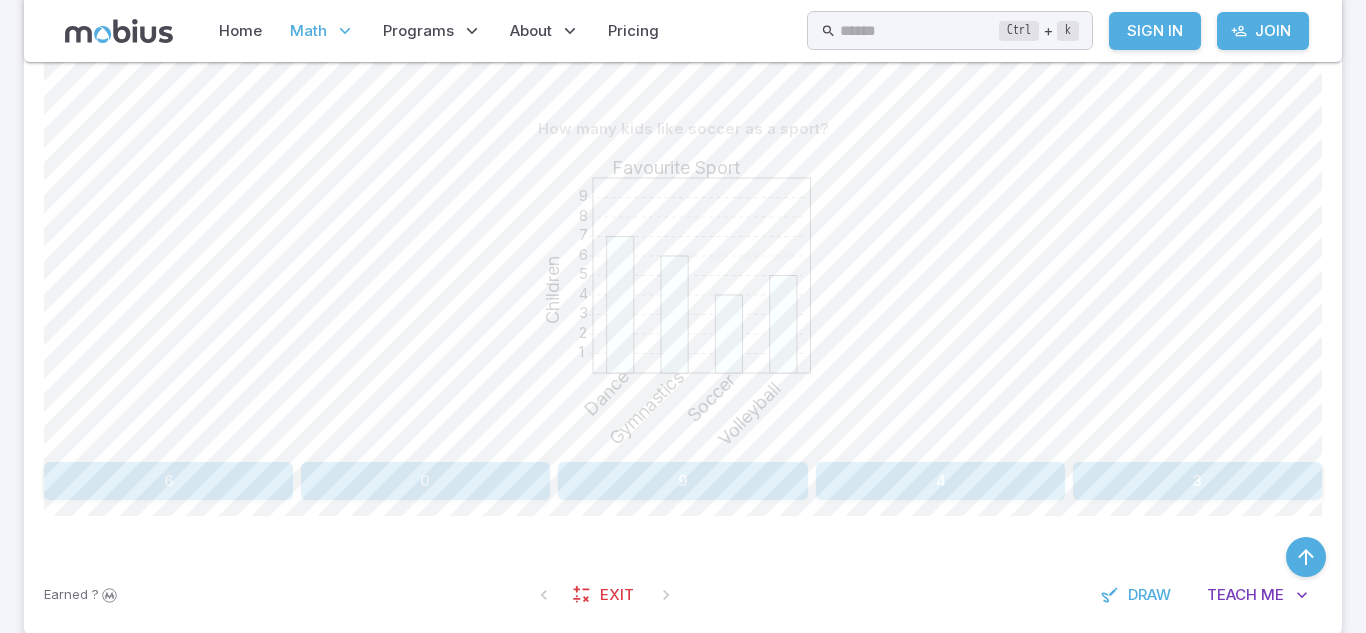 click on "4" at bounding box center (941, 481) 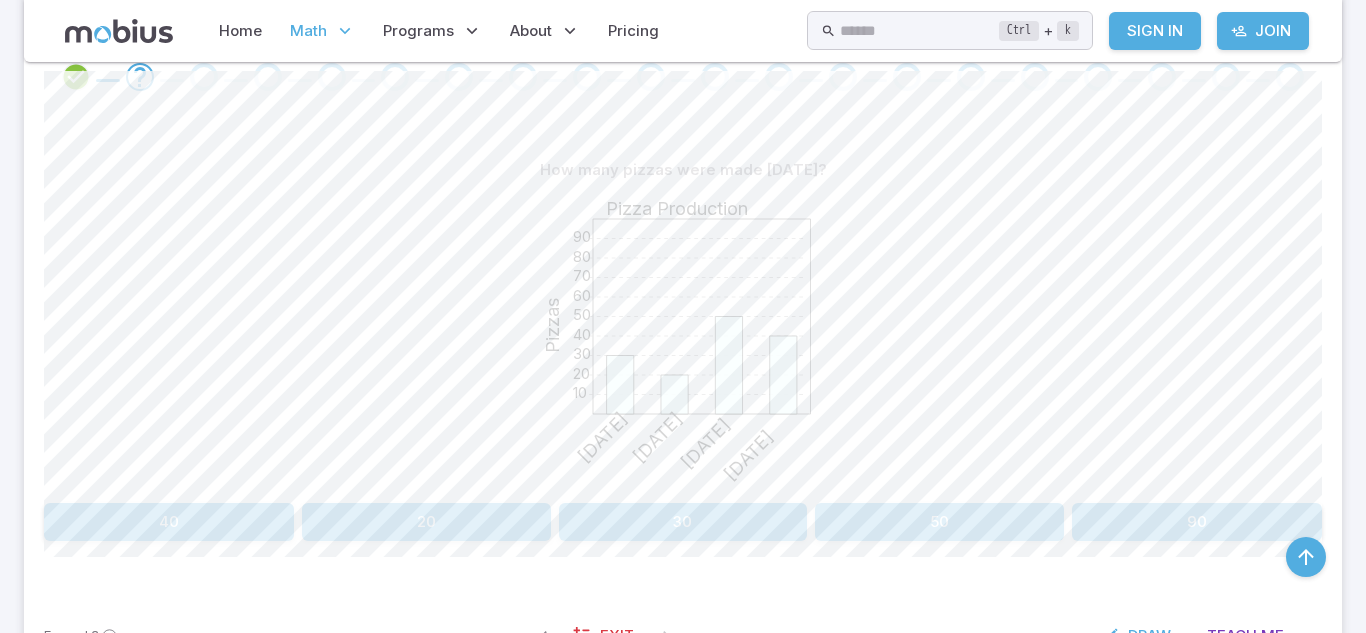 scroll, scrollTop: 442, scrollLeft: 0, axis: vertical 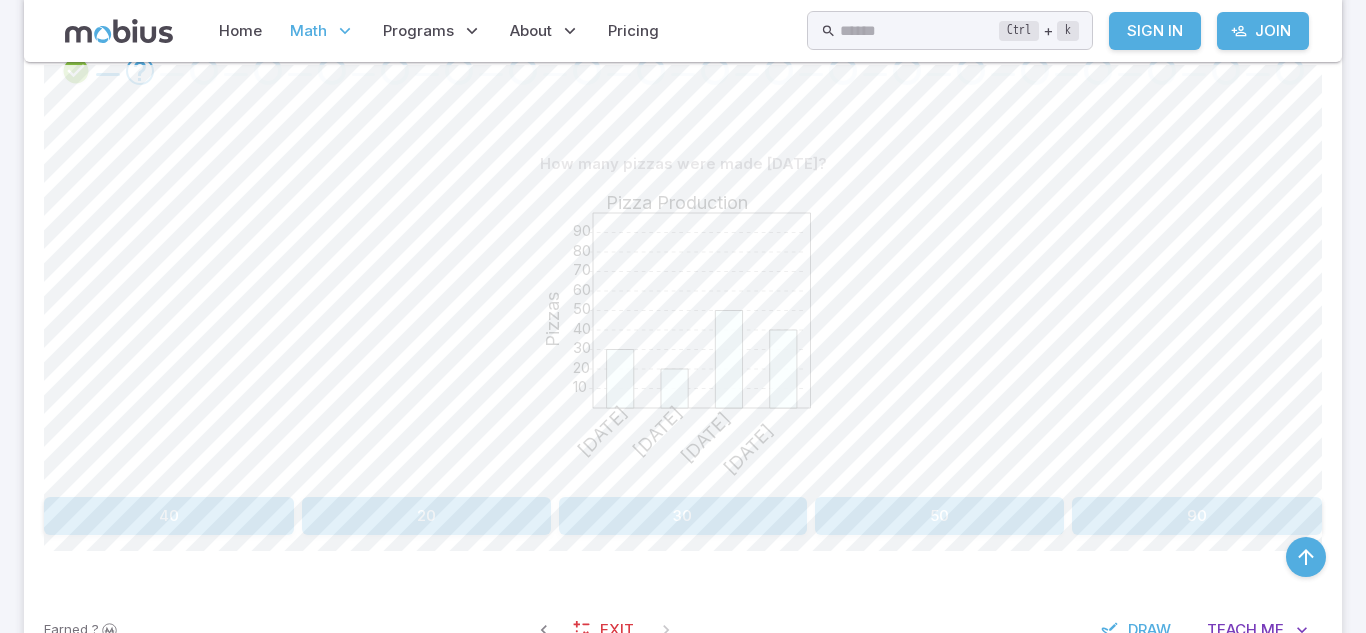click on "30" at bounding box center [683, 516] 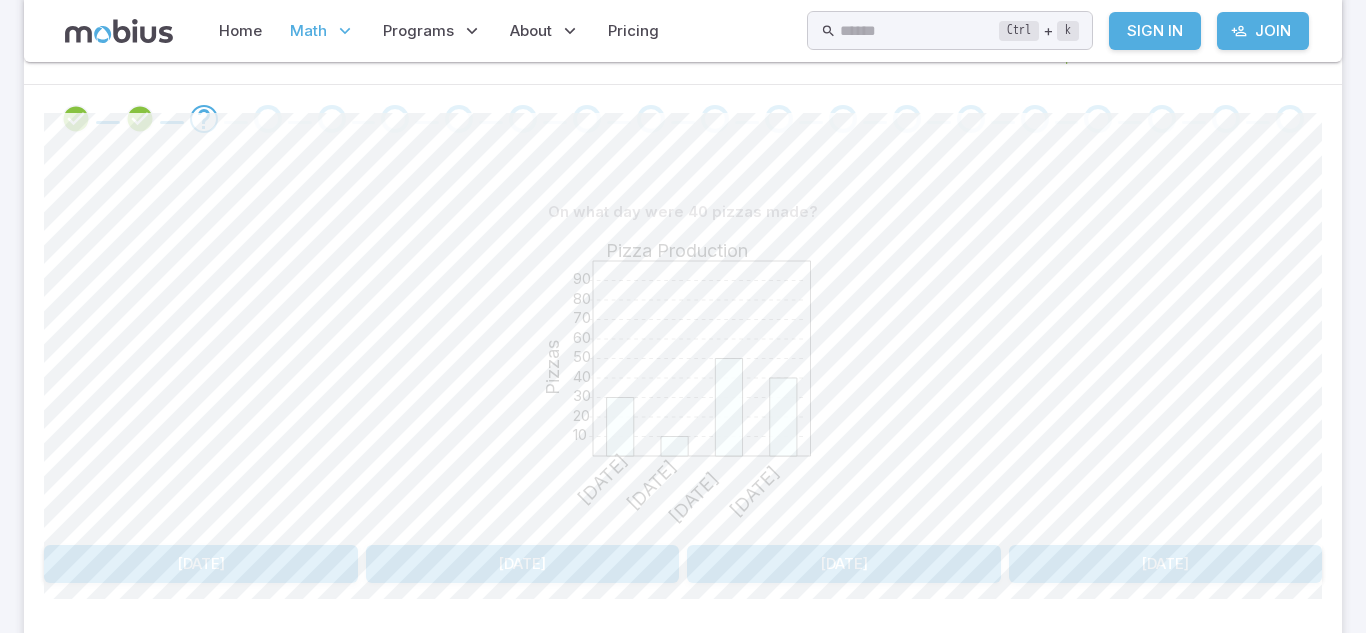 scroll, scrollTop: 390, scrollLeft: 0, axis: vertical 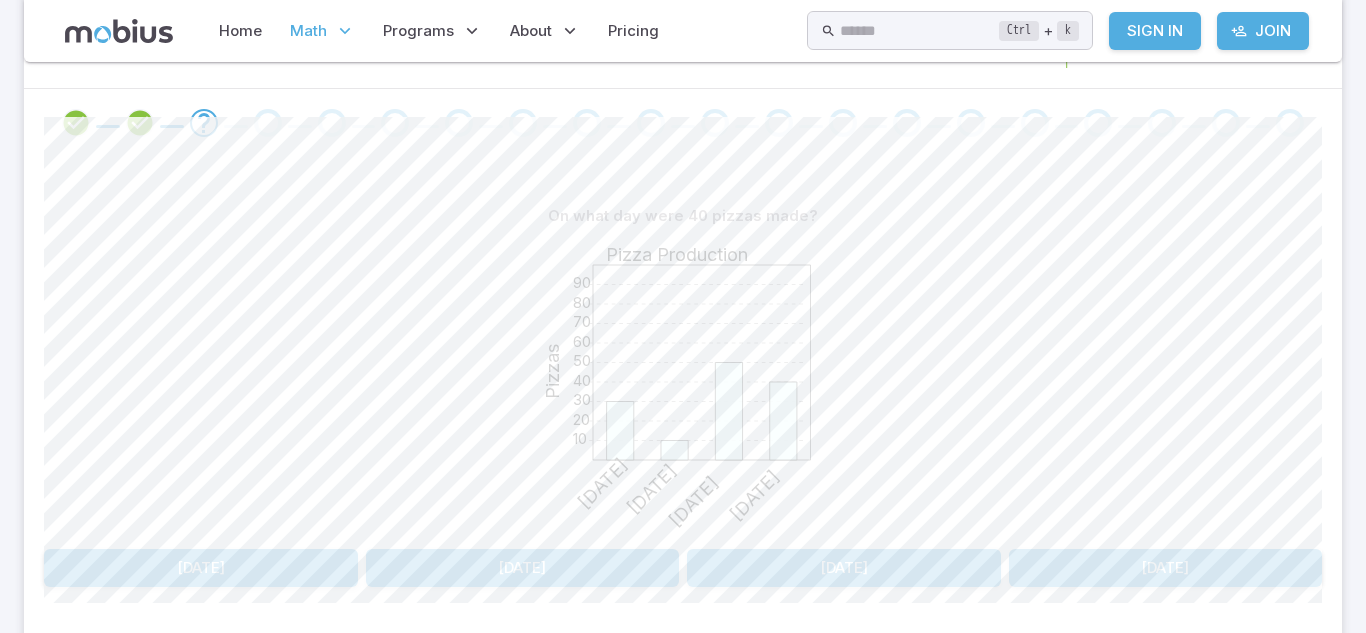 click on "[DATE]" at bounding box center (844, 568) 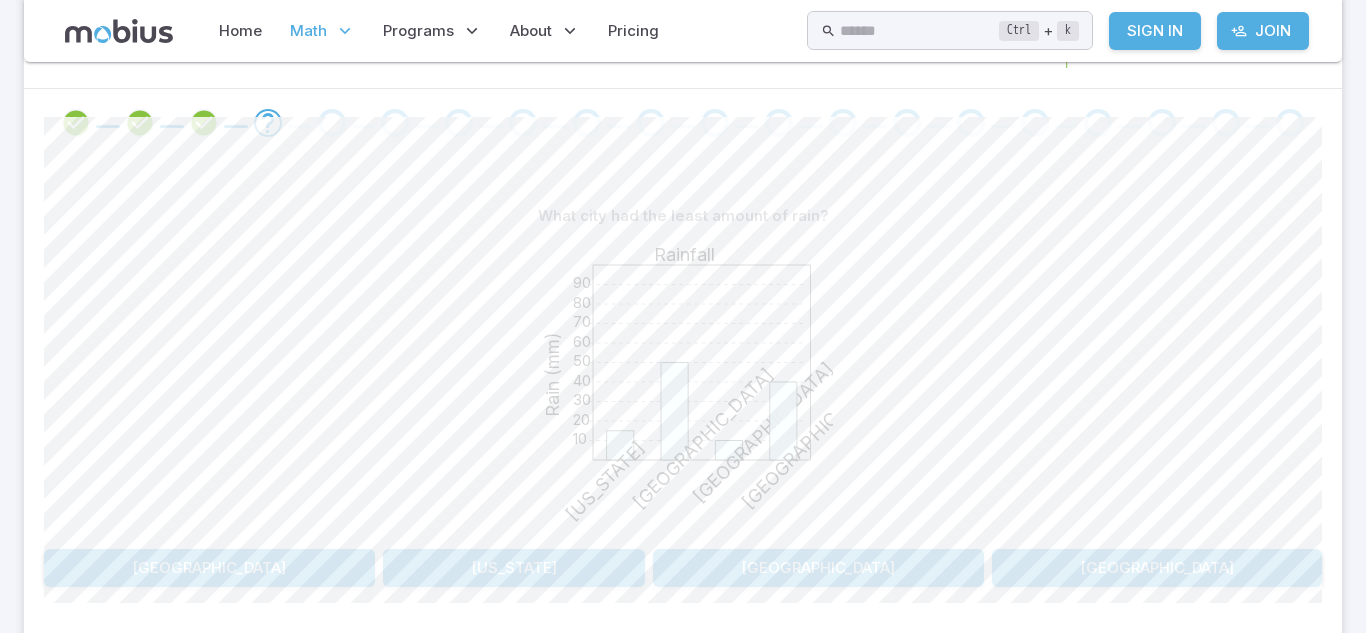 click on "[GEOGRAPHIC_DATA]" at bounding box center (1157, 568) 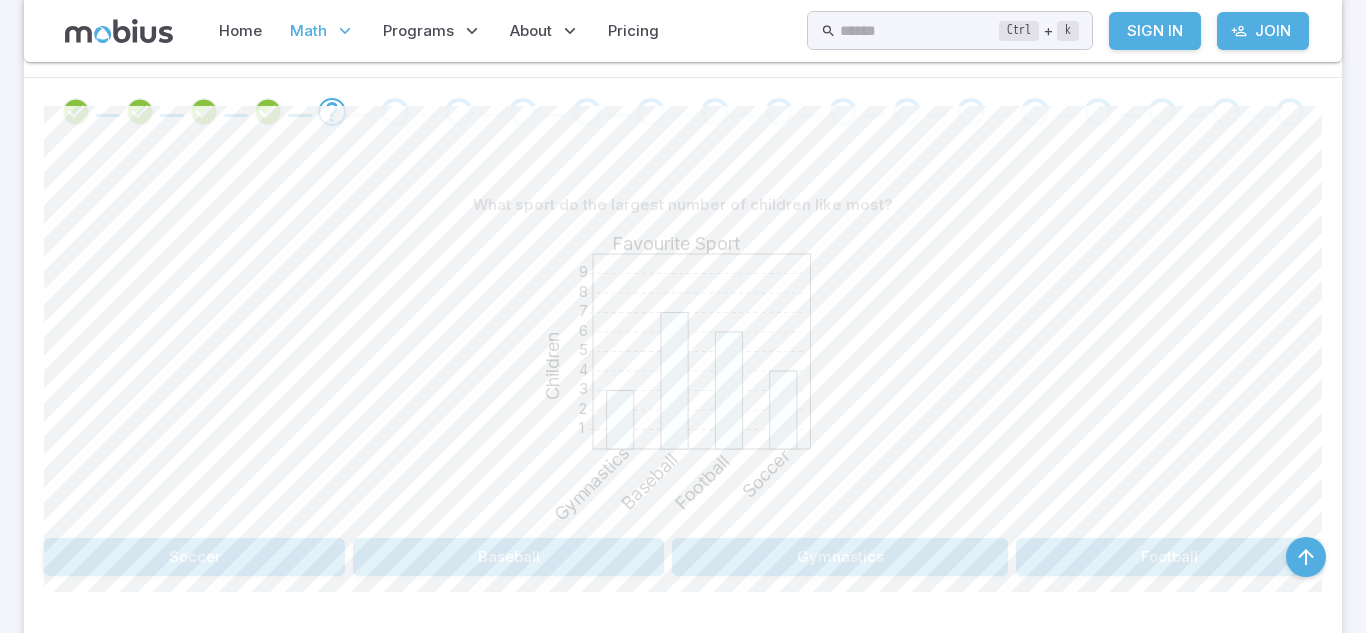 scroll, scrollTop: 411, scrollLeft: 0, axis: vertical 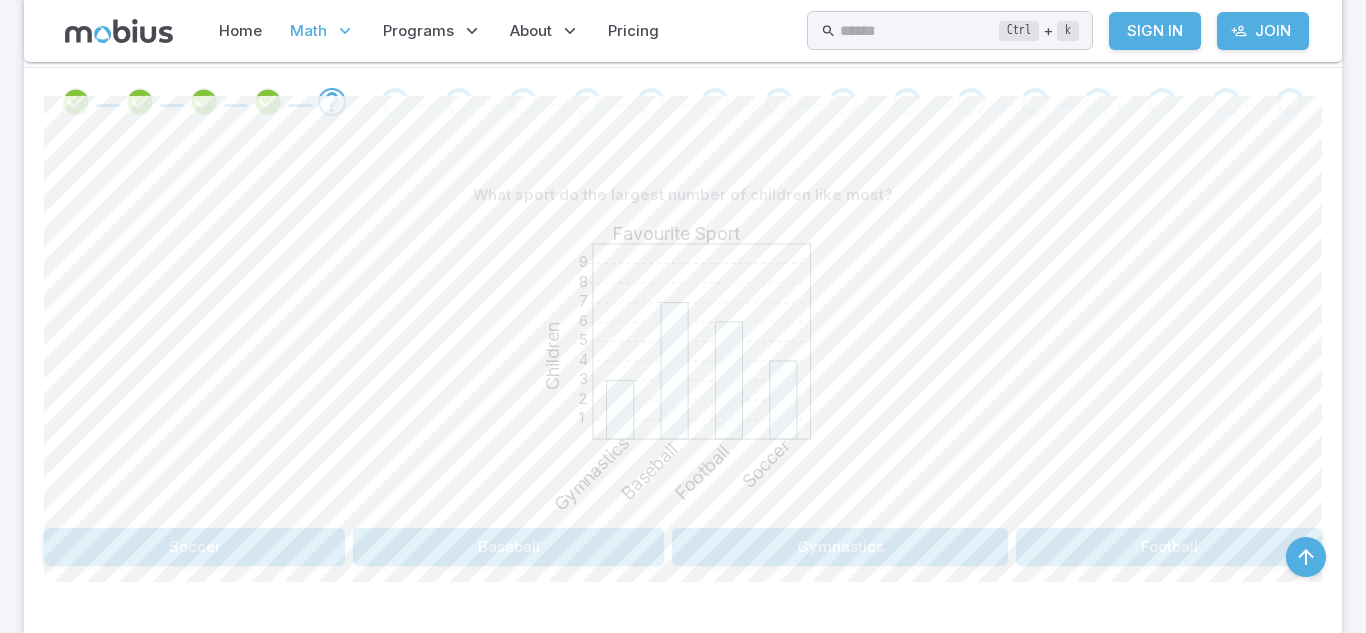 click on "Baseball" at bounding box center [508, 547] 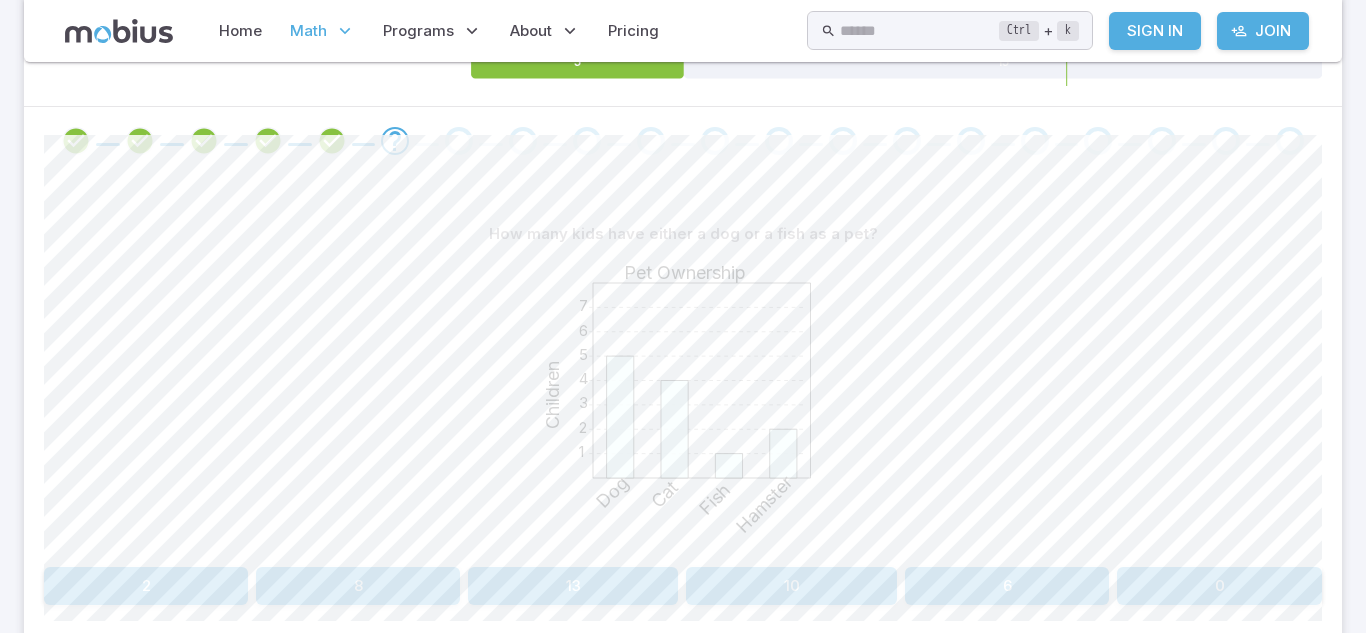 scroll, scrollTop: 379, scrollLeft: 0, axis: vertical 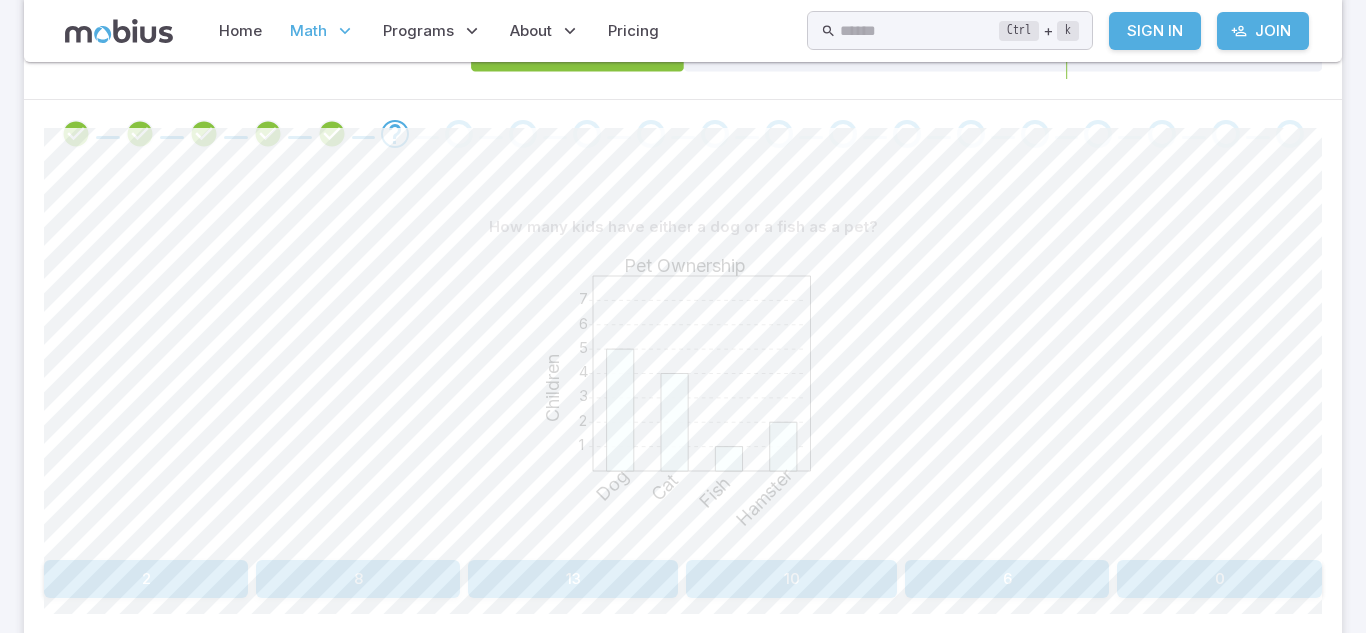click on "6" at bounding box center (1007, 579) 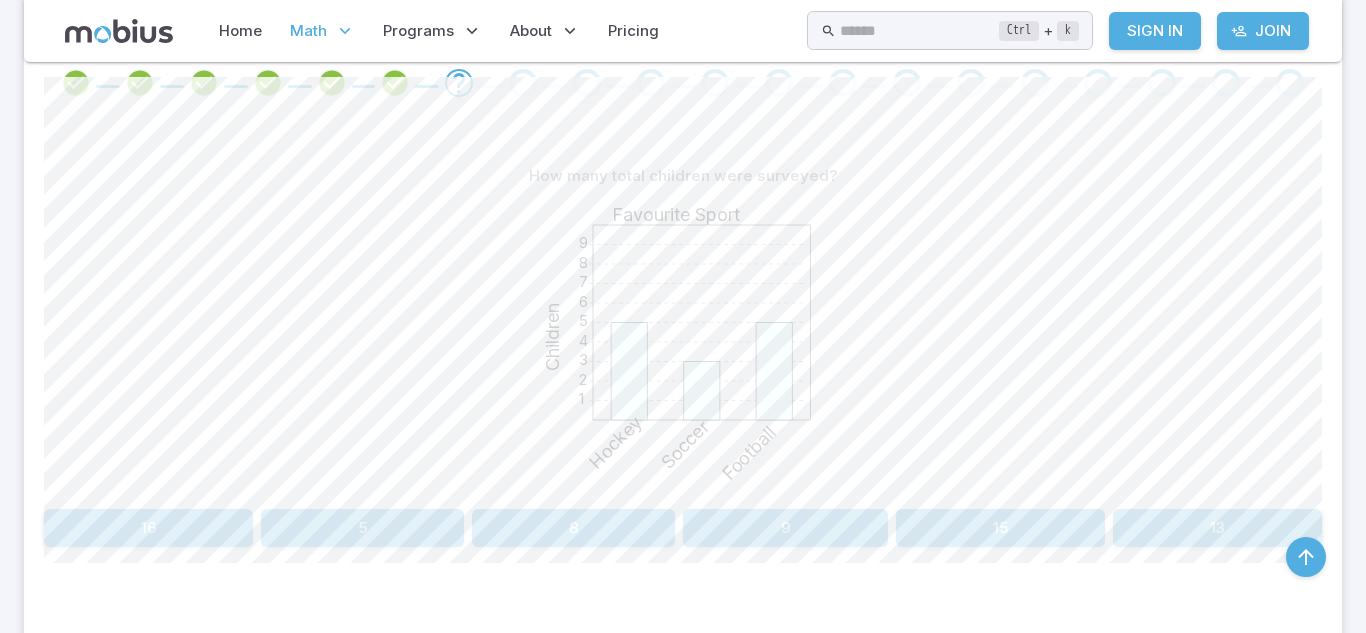 scroll, scrollTop: 441, scrollLeft: 0, axis: vertical 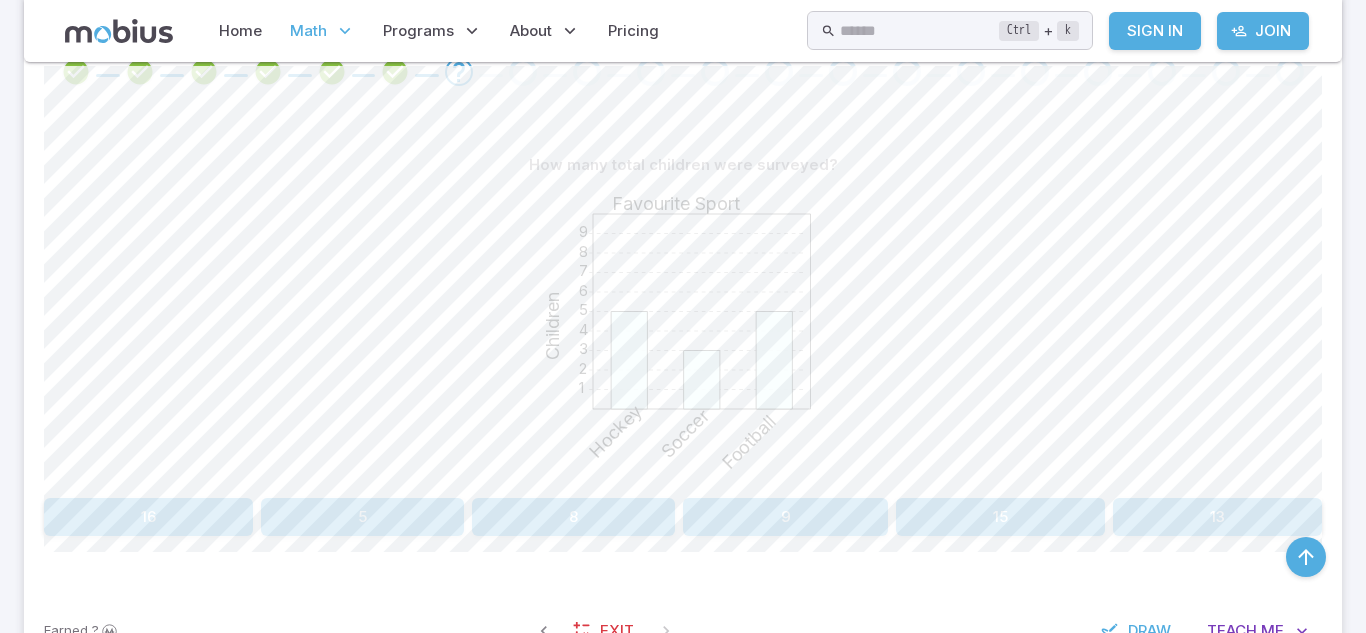 click on "13" at bounding box center (1217, 517) 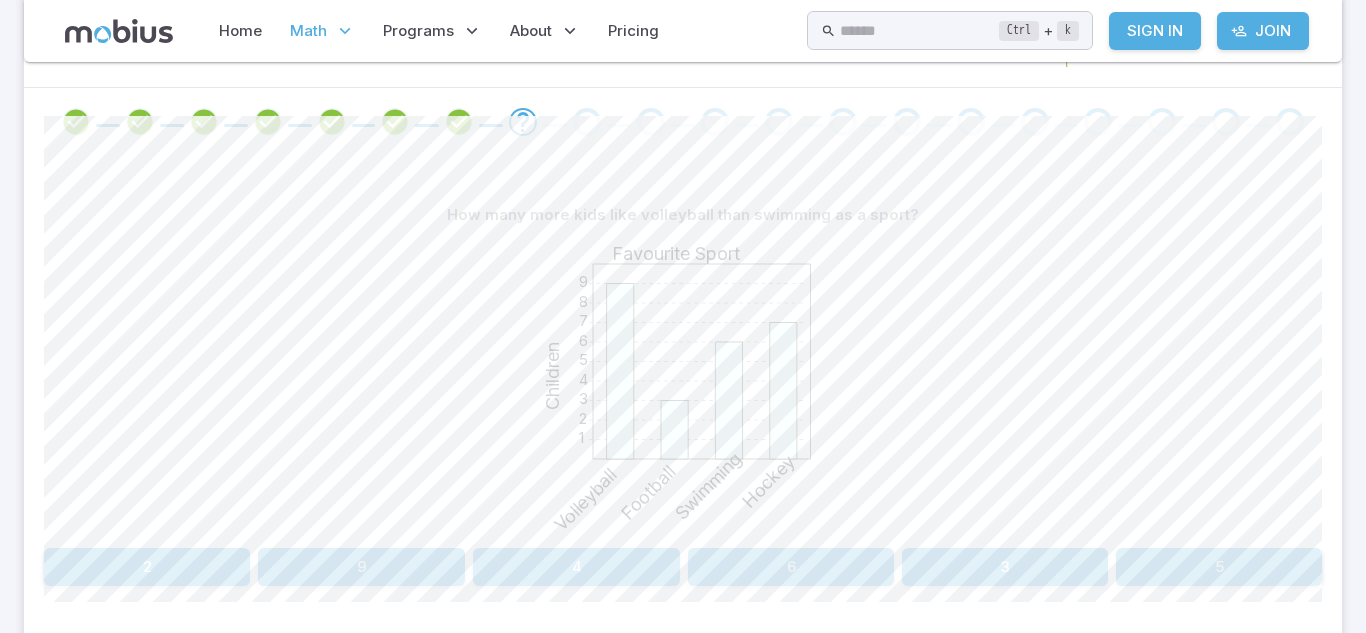scroll, scrollTop: 397, scrollLeft: 0, axis: vertical 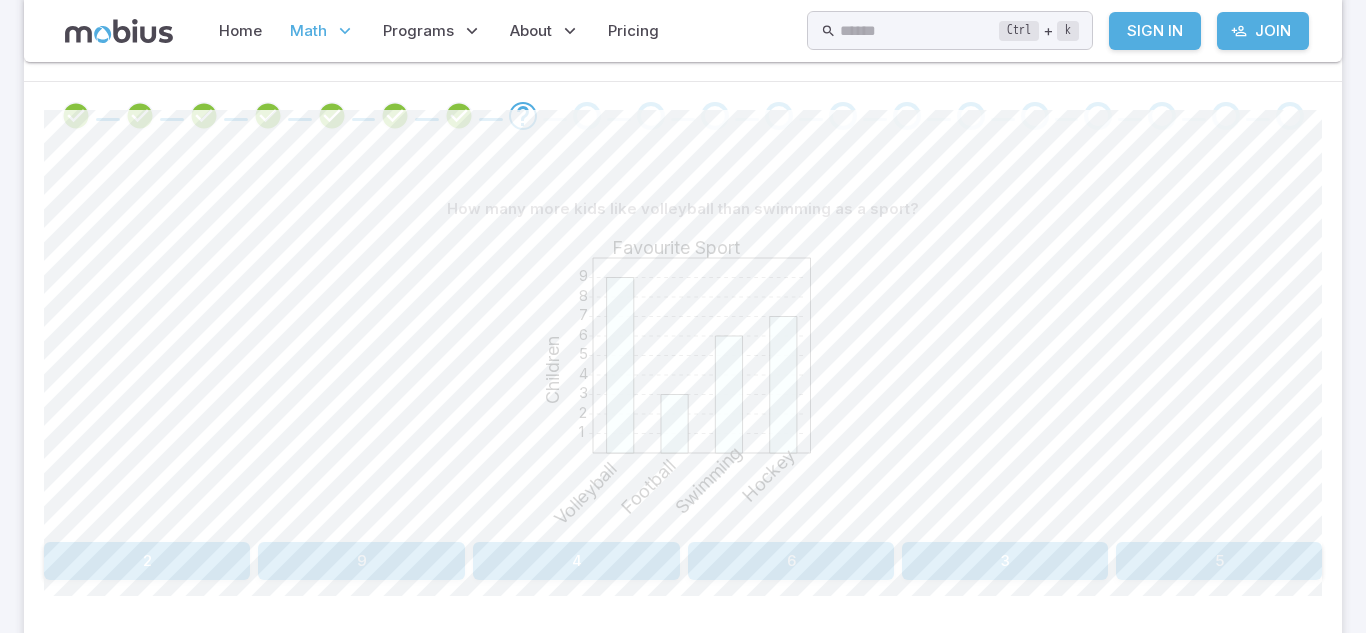 click on "3" at bounding box center (1005, 561) 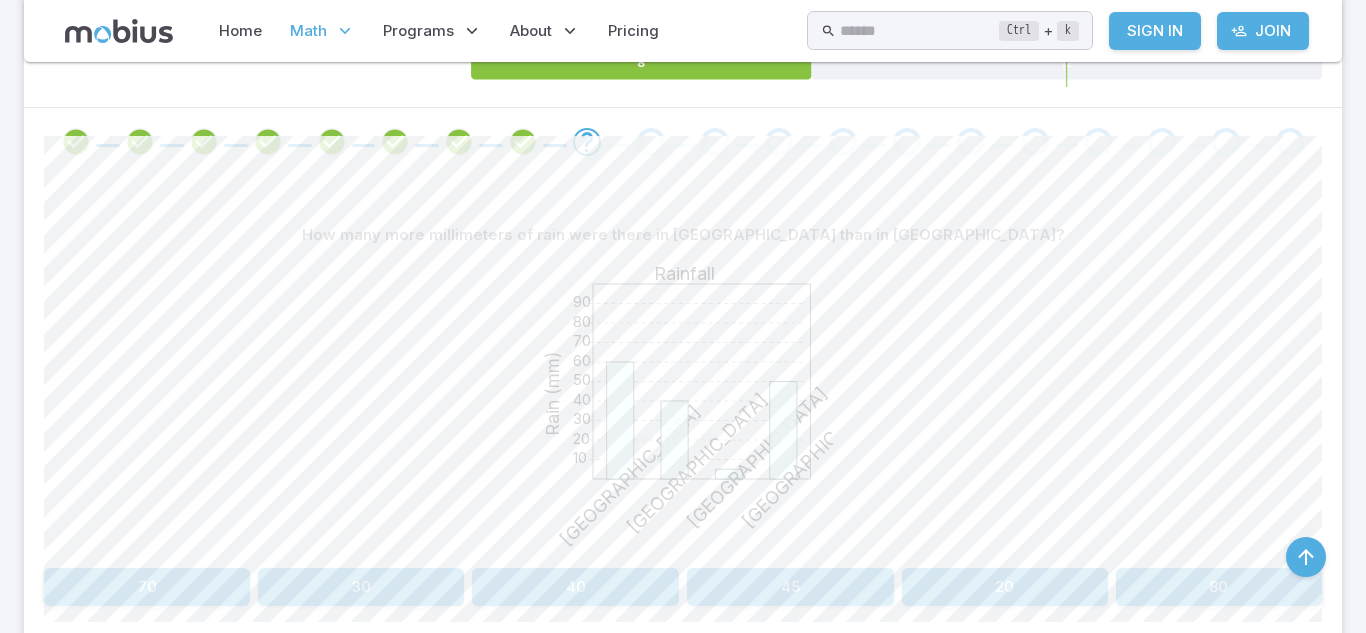 scroll, scrollTop: 437, scrollLeft: 0, axis: vertical 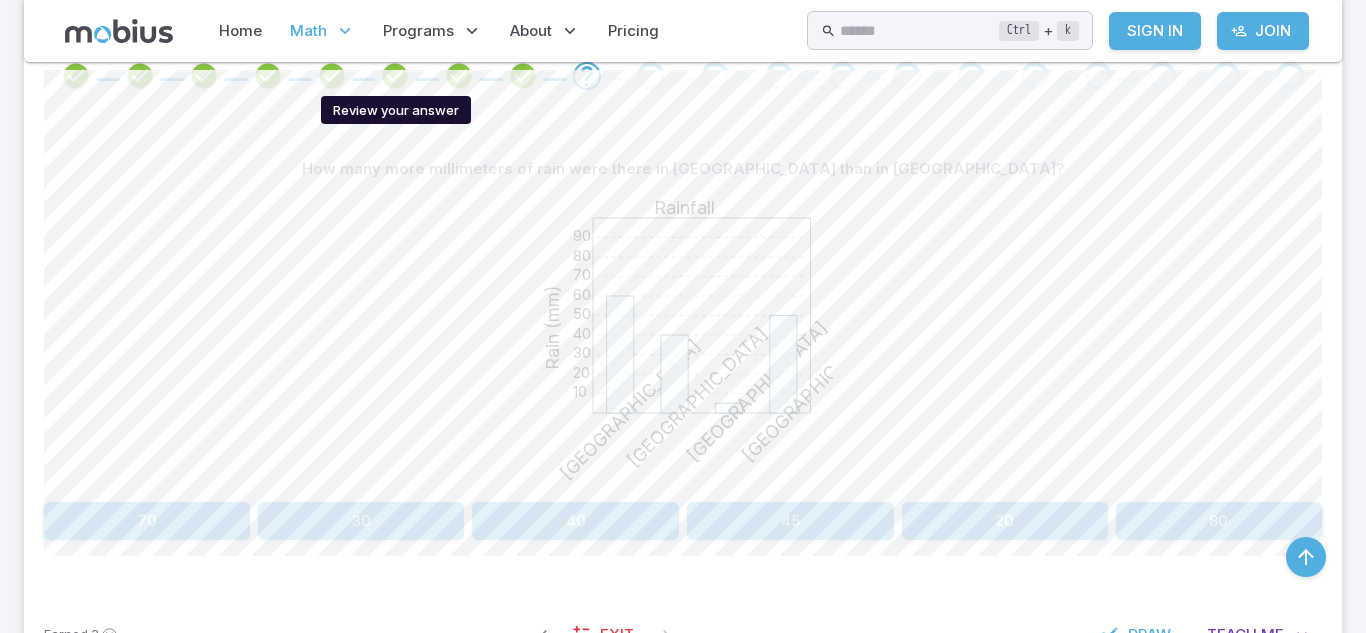 click at bounding box center [395, 76] 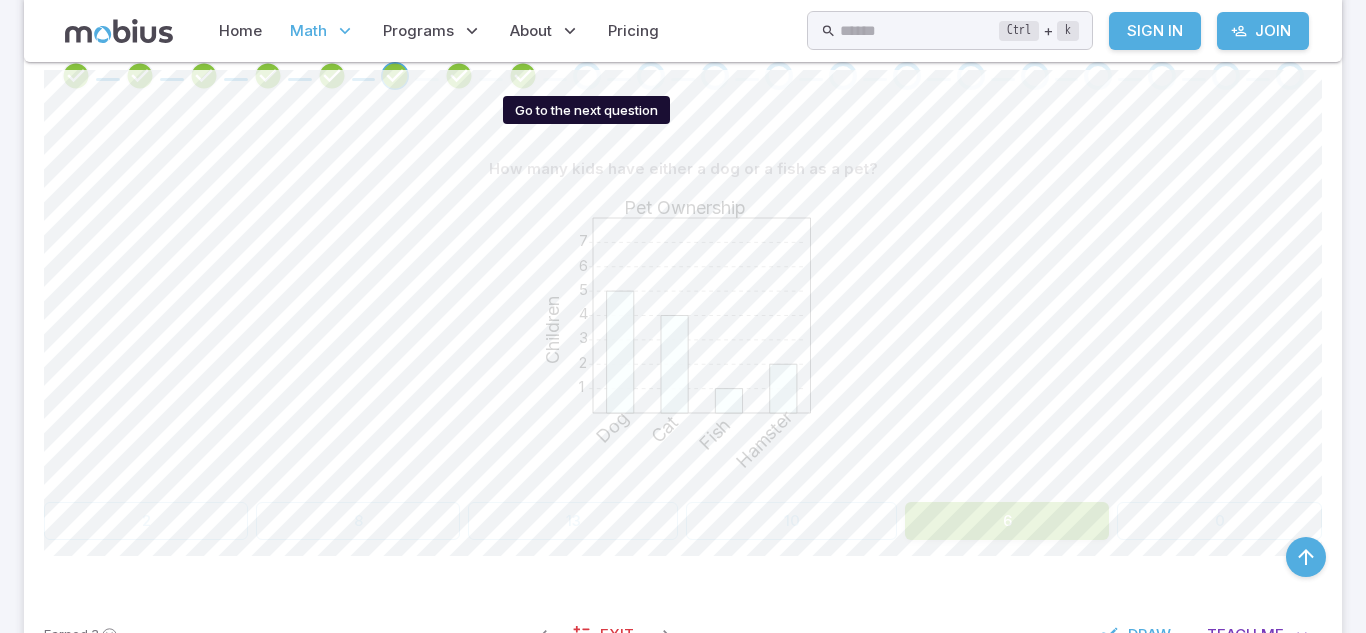 click at bounding box center [587, 76] 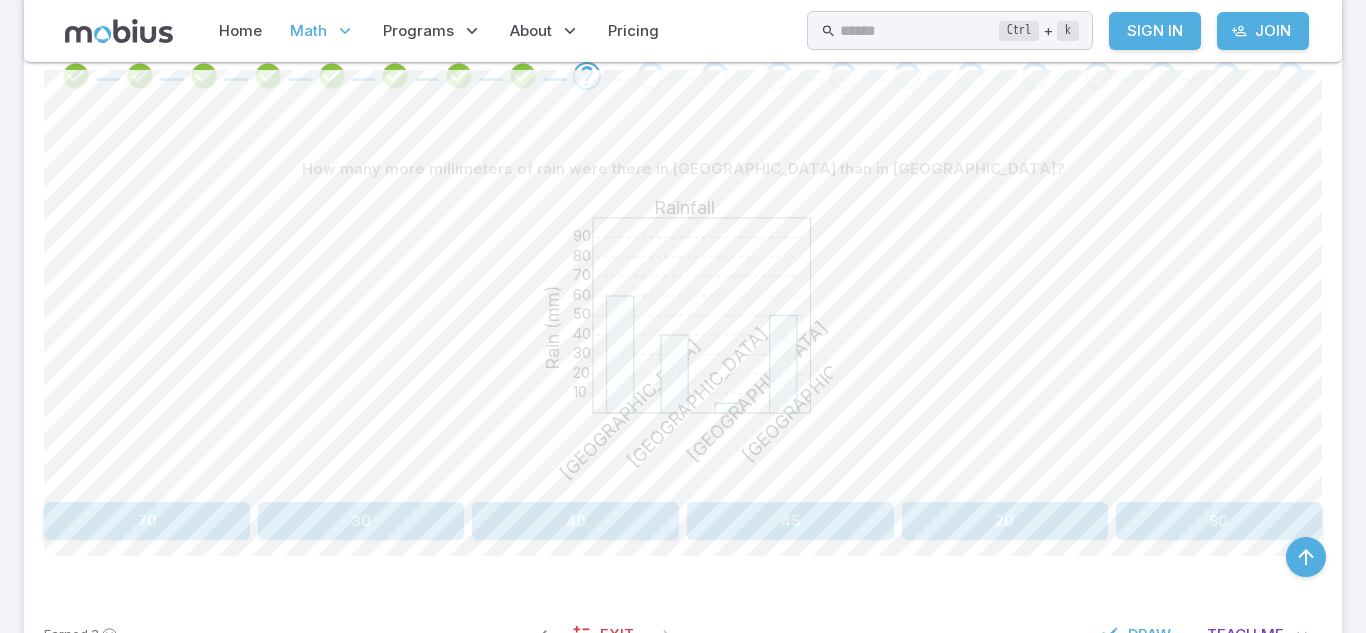 click 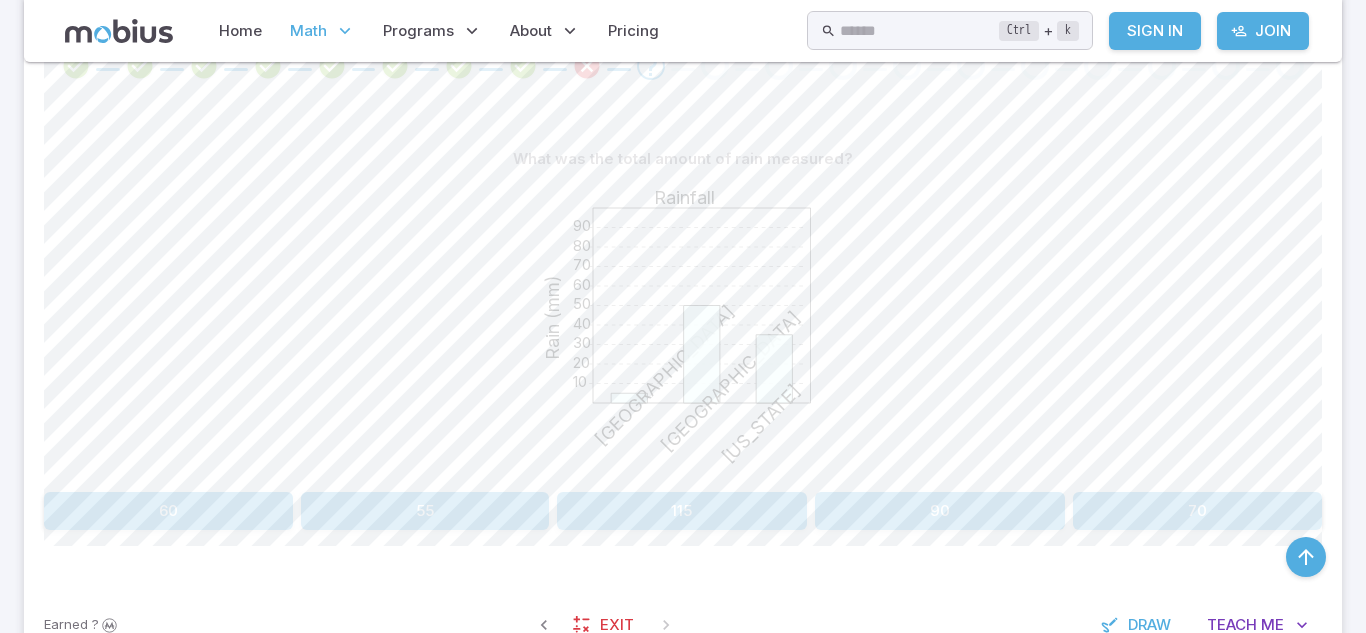 scroll, scrollTop: 450, scrollLeft: 0, axis: vertical 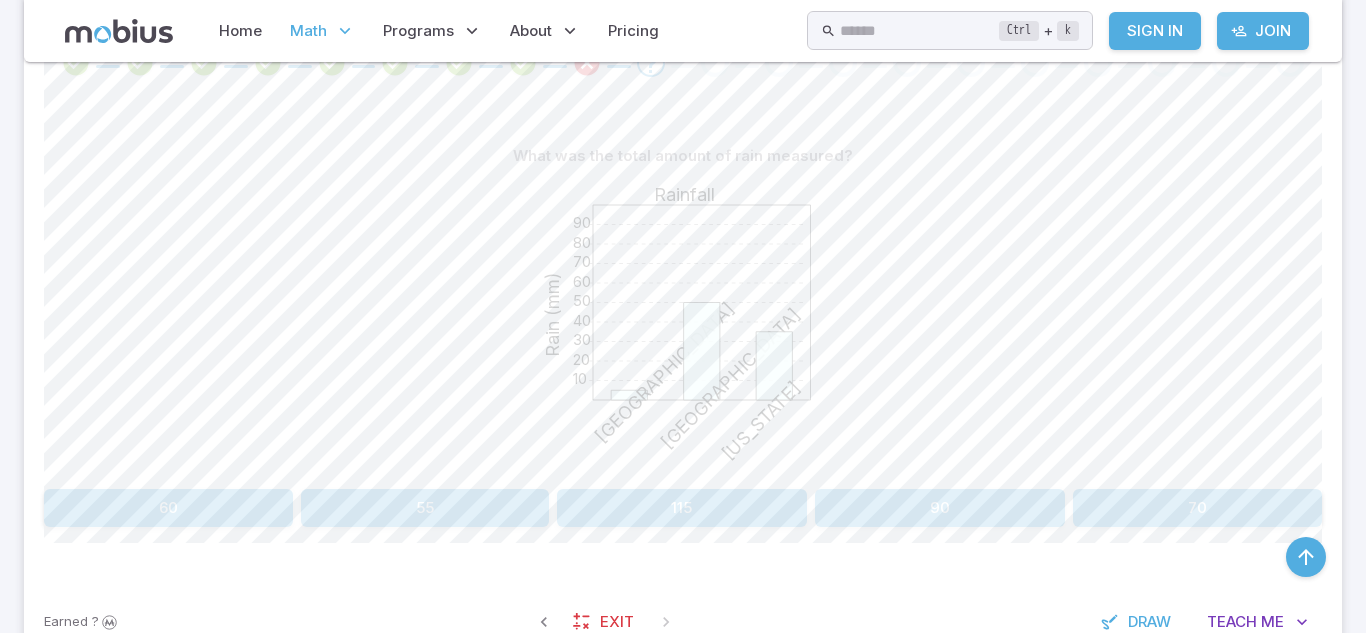 click on "90" at bounding box center [940, 508] 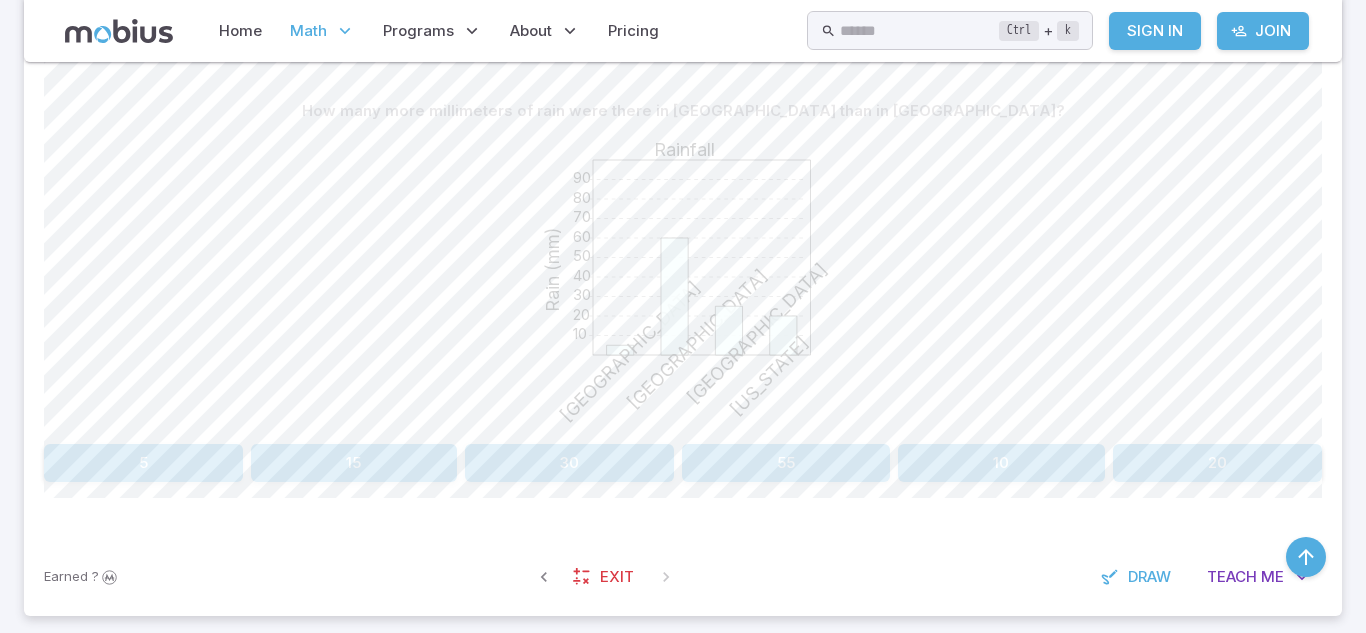 scroll, scrollTop: 505, scrollLeft: 0, axis: vertical 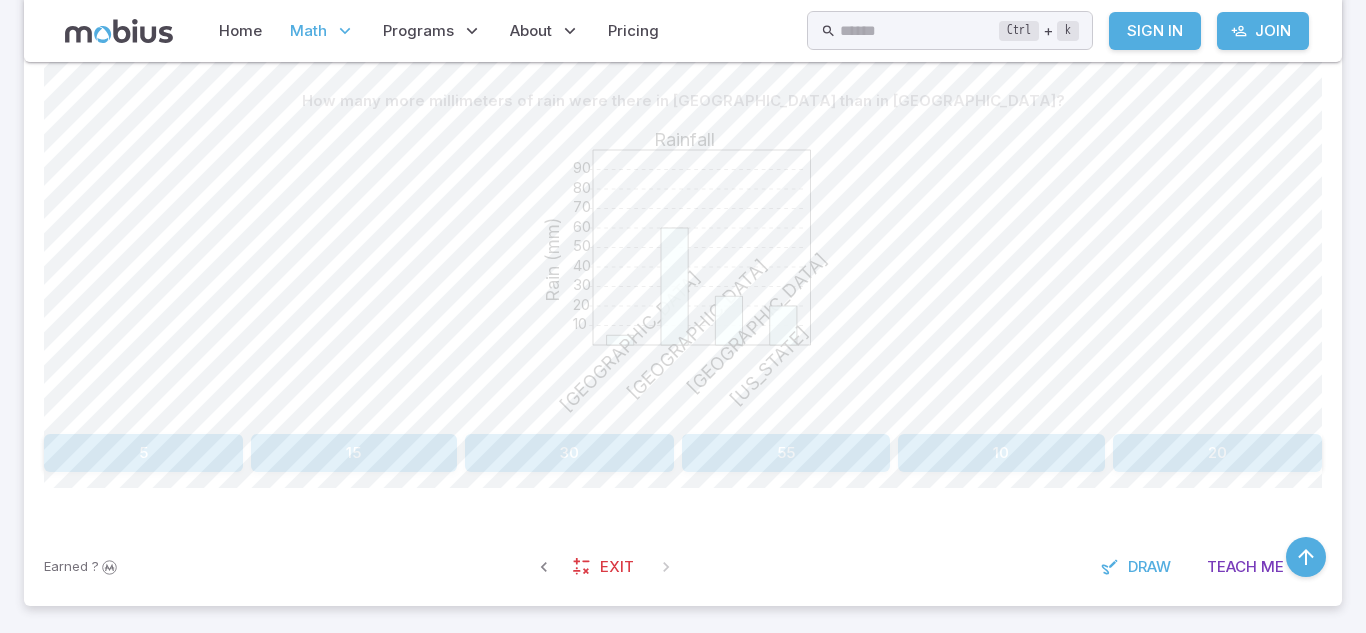 drag, startPoint x: 805, startPoint y: 524, endPoint x: 784, endPoint y: 448, distance: 78.84795 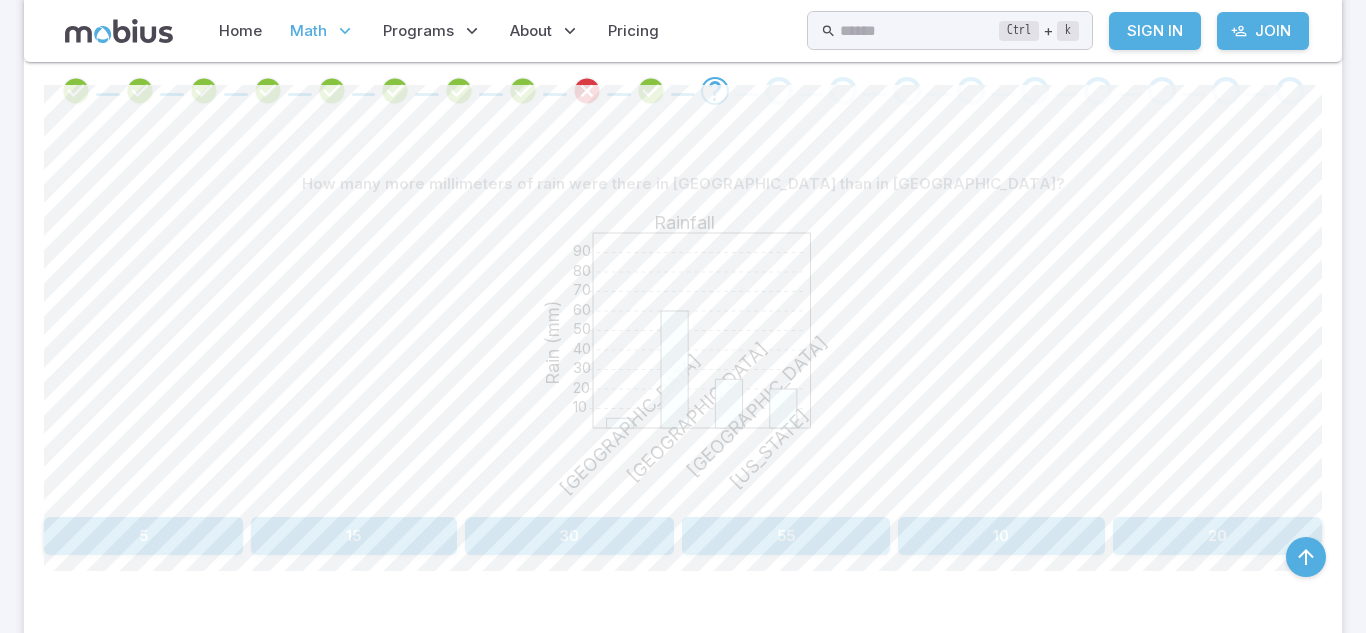 scroll, scrollTop: 424, scrollLeft: 0, axis: vertical 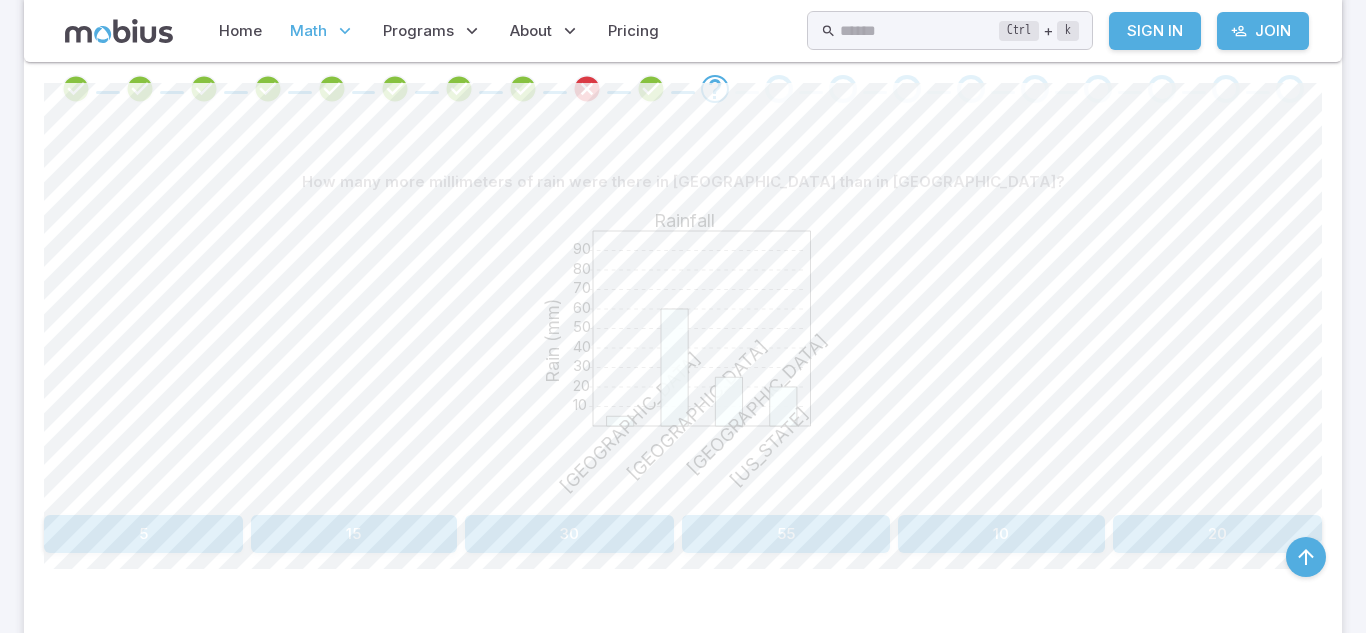 click on "15" at bounding box center [353, 534] 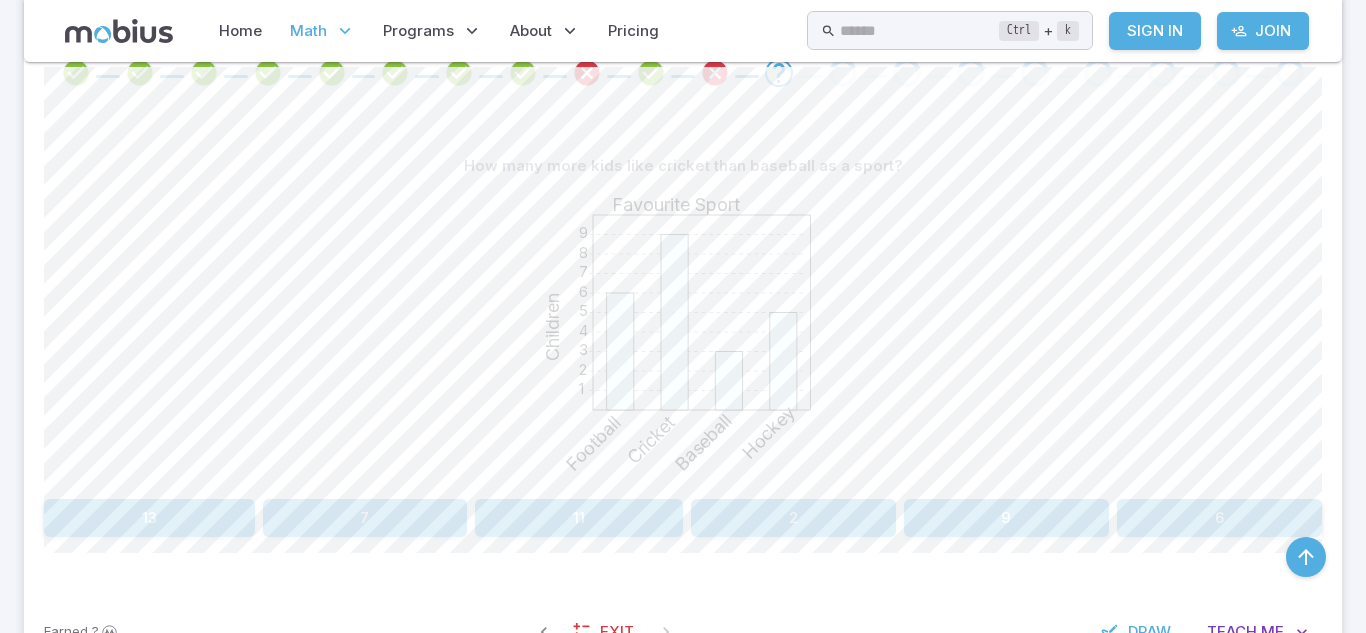 scroll, scrollTop: 443, scrollLeft: 0, axis: vertical 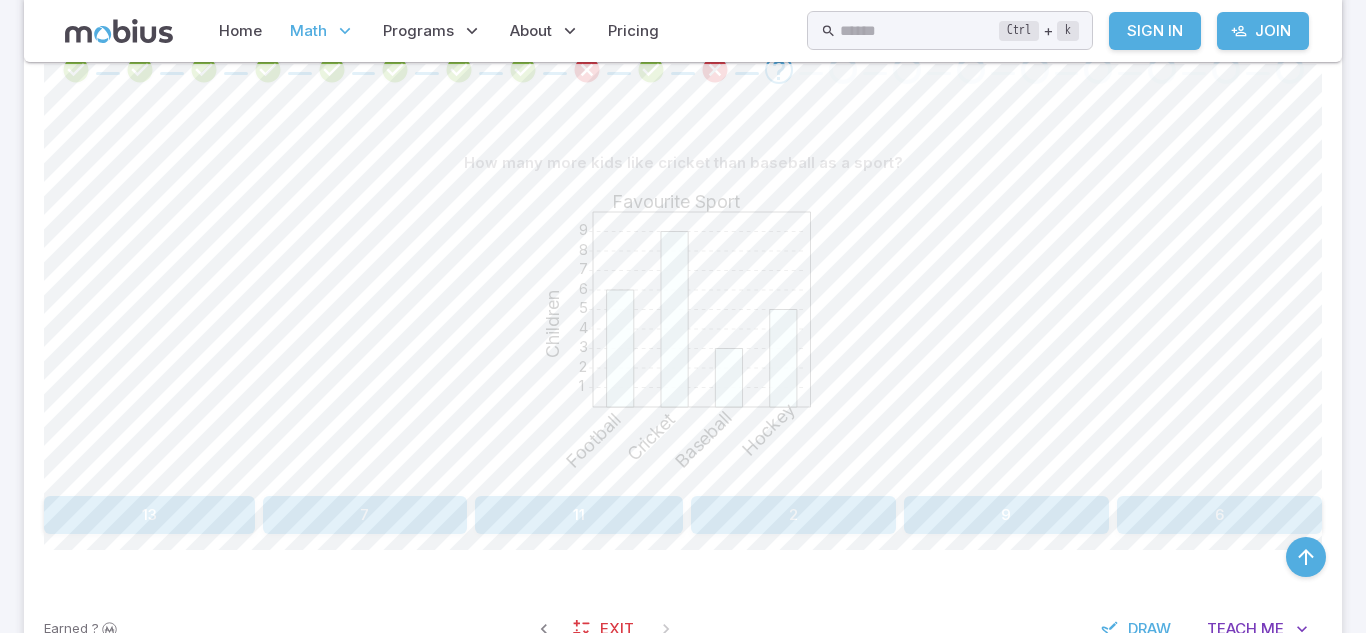 click on "6" at bounding box center [1219, 515] 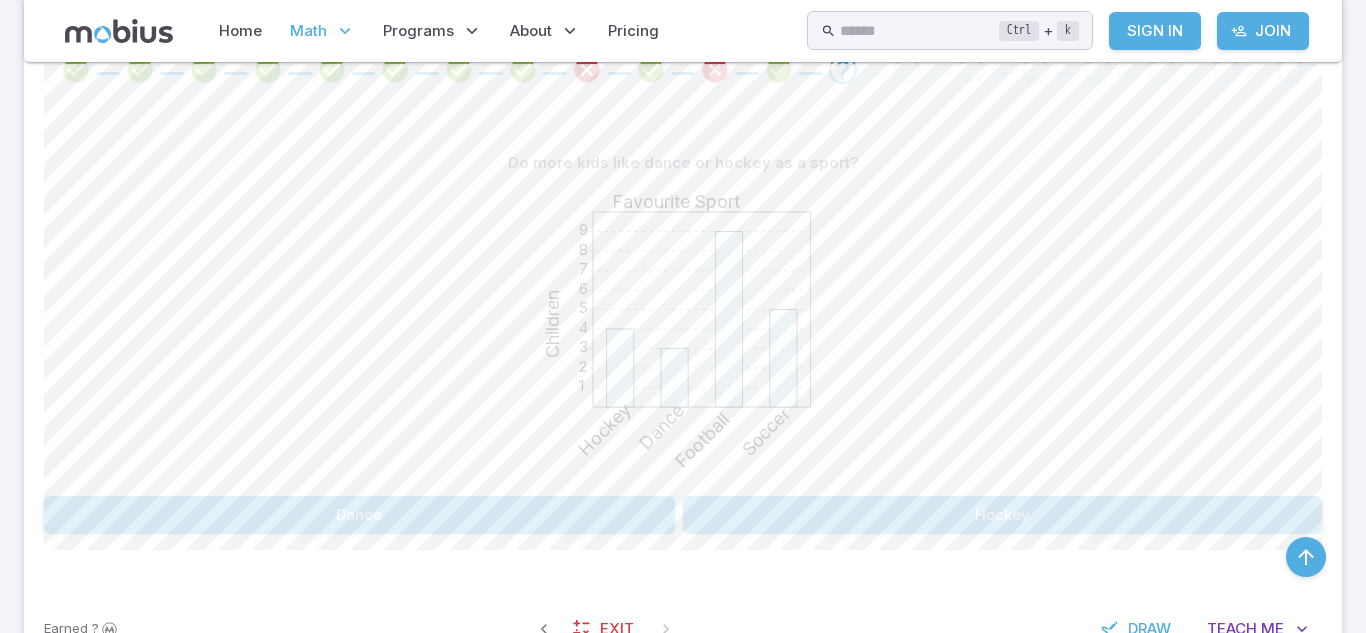 click on "Hockey" at bounding box center [1003, 515] 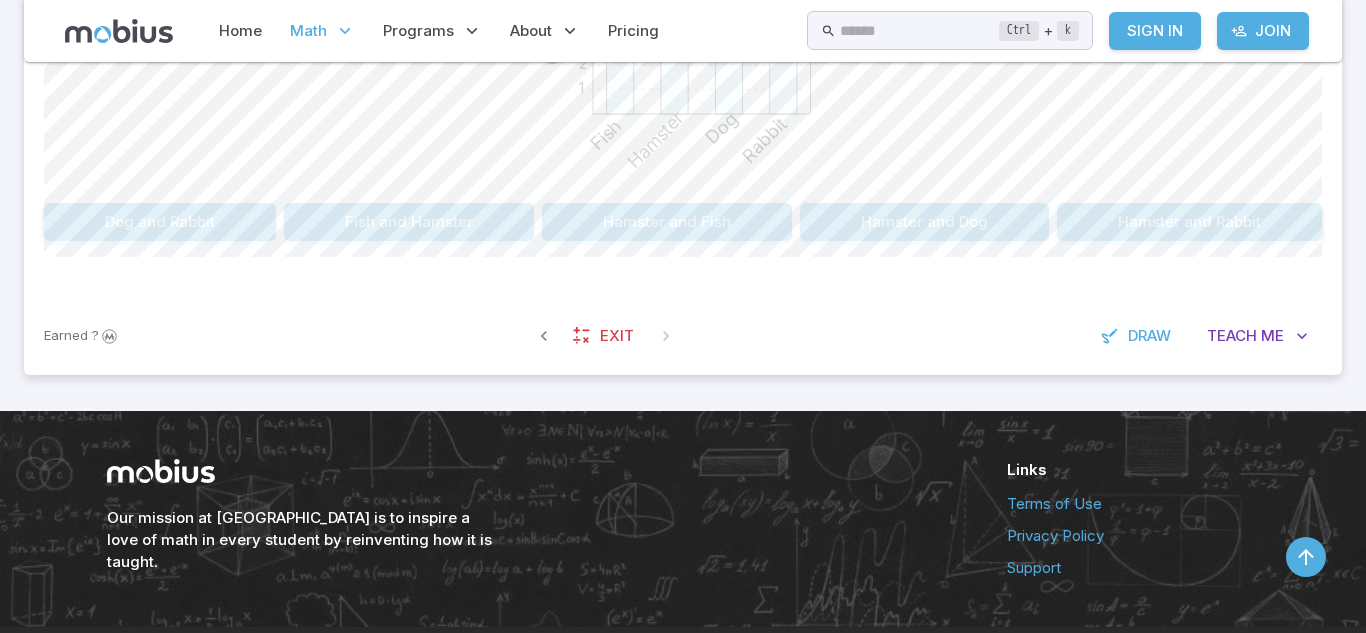 scroll, scrollTop: 735, scrollLeft: 0, axis: vertical 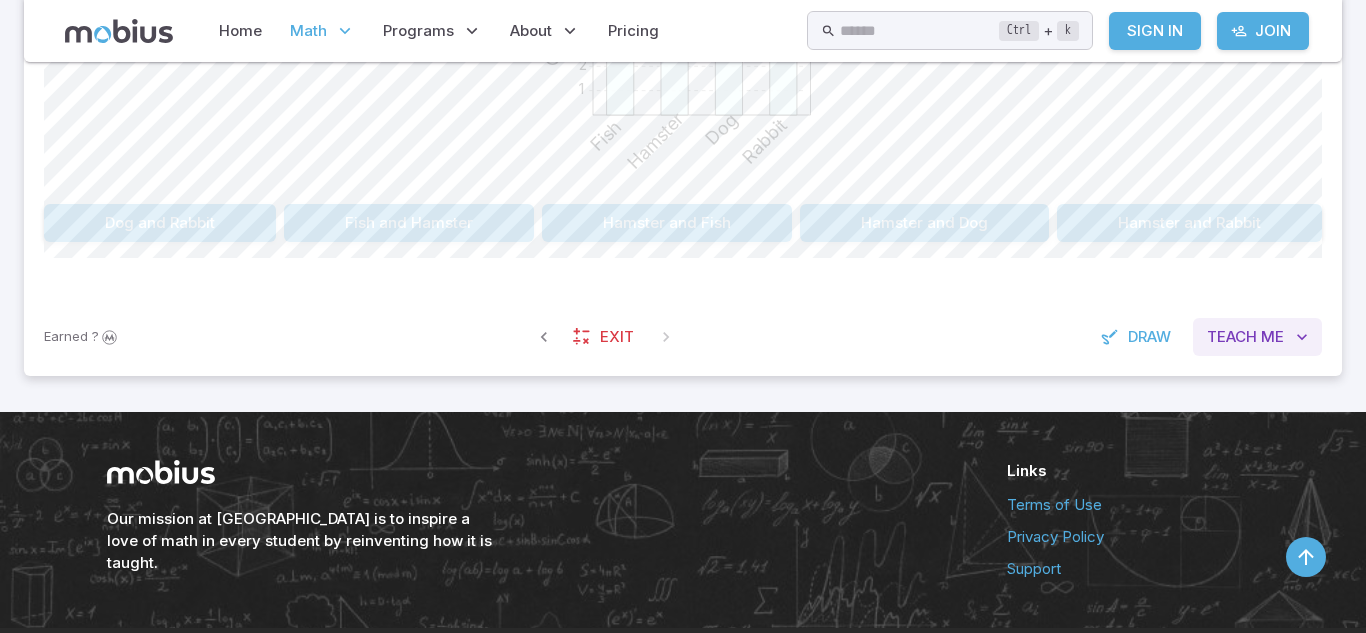 click on "Teach" at bounding box center (1232, 337) 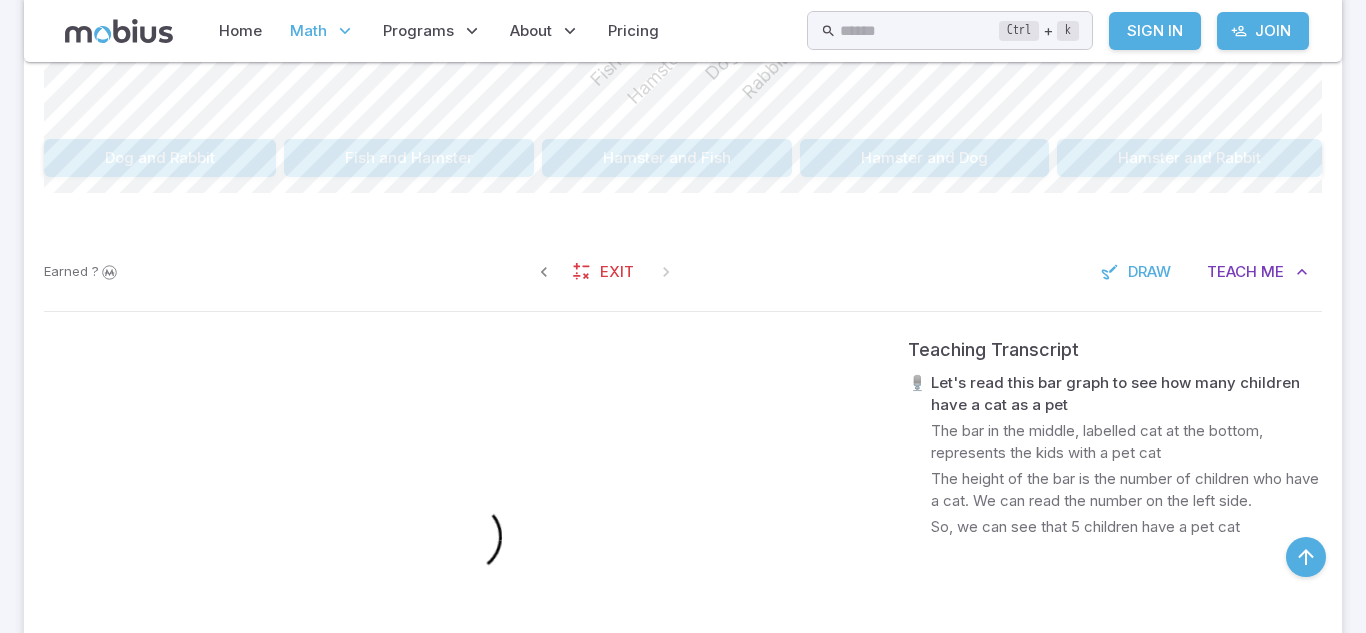scroll, scrollTop: 792, scrollLeft: 0, axis: vertical 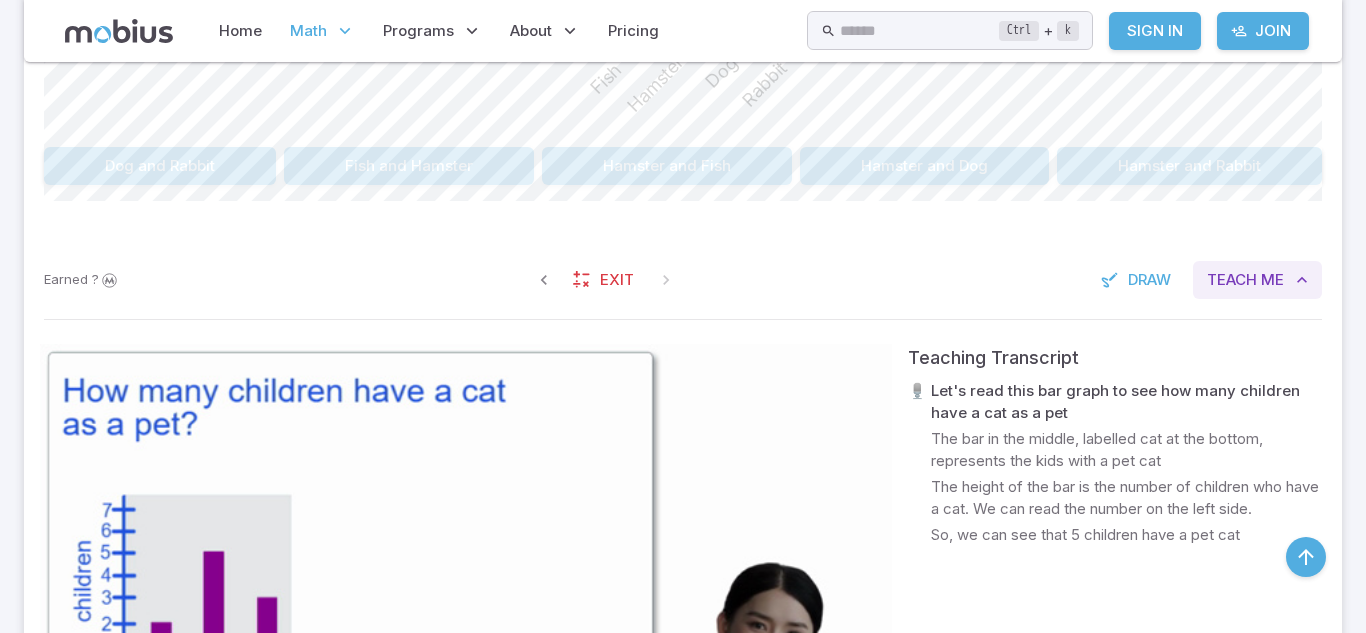 click on "Teach" at bounding box center (1232, 280) 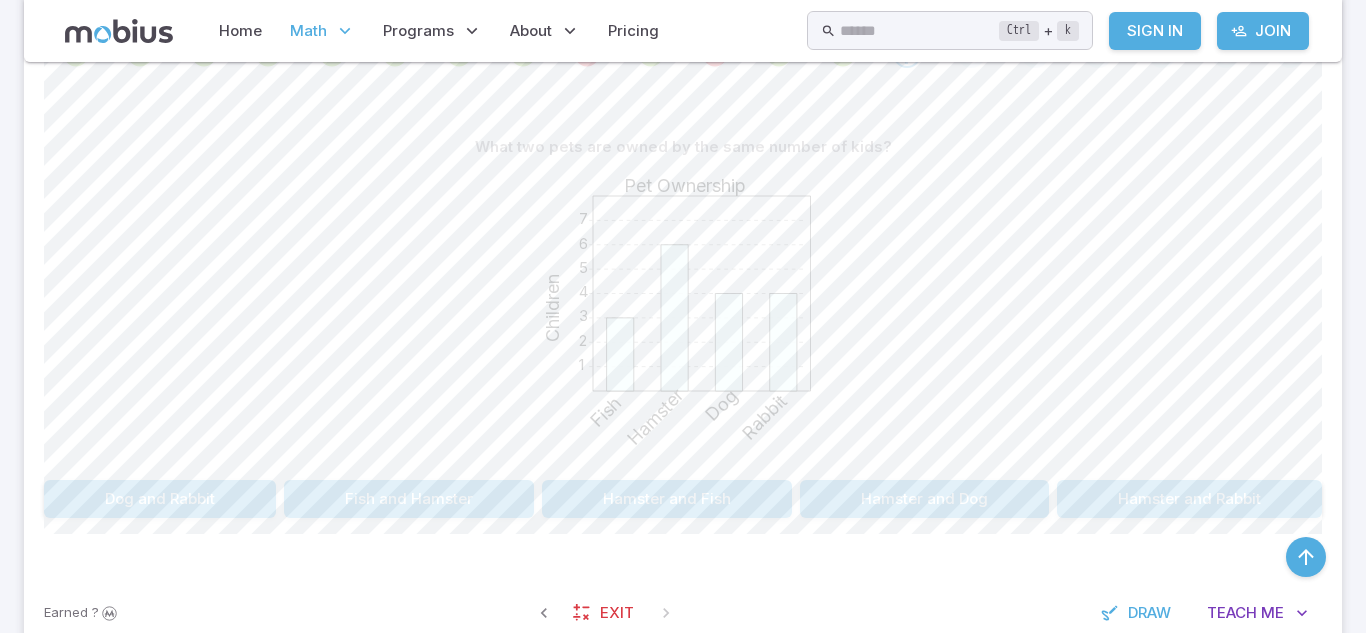 scroll, scrollTop: 471, scrollLeft: 0, axis: vertical 